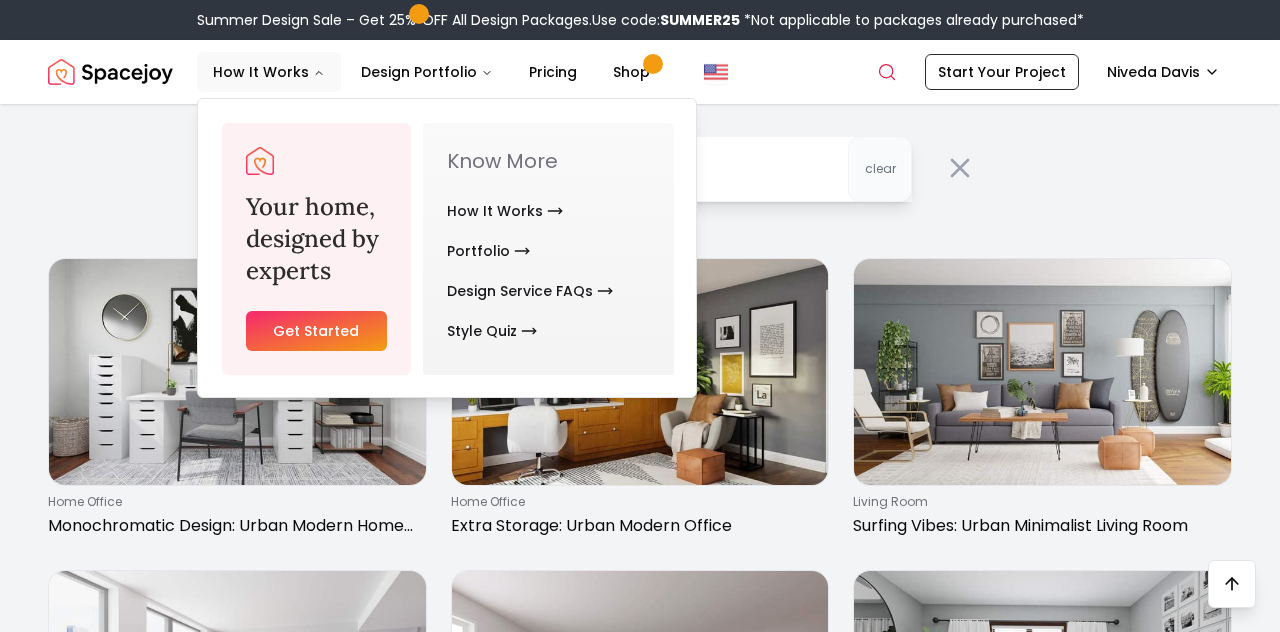 scroll, scrollTop: 577, scrollLeft: 0, axis: vertical 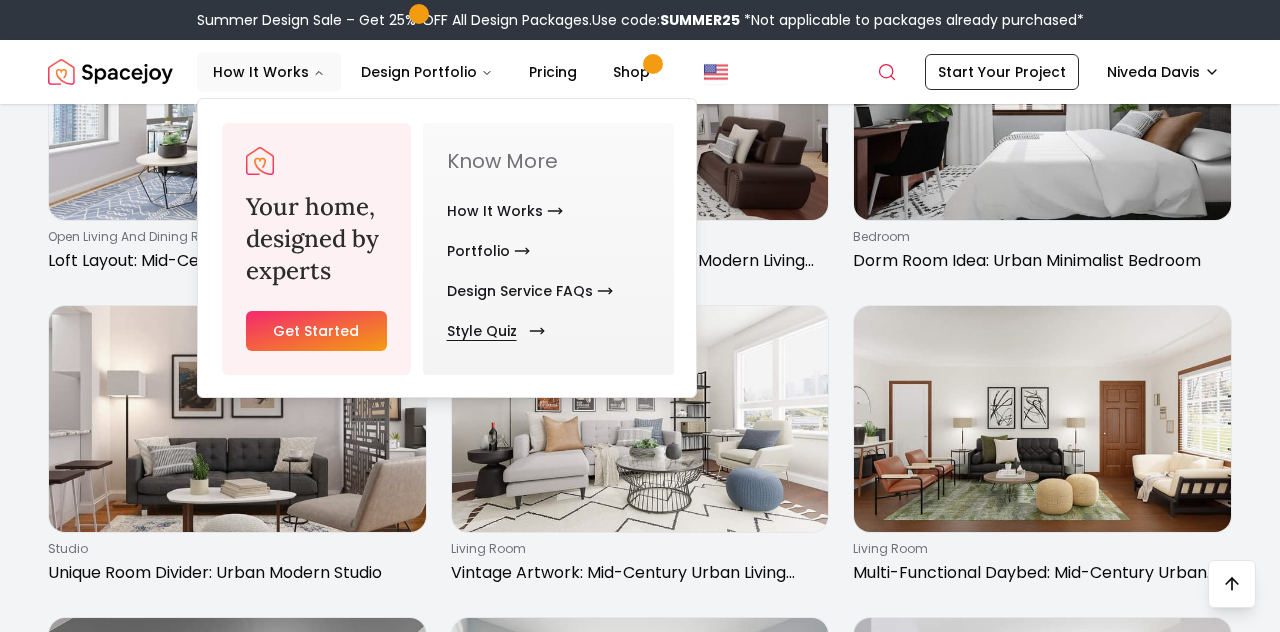 click on "Style Quiz" at bounding box center (492, 331) 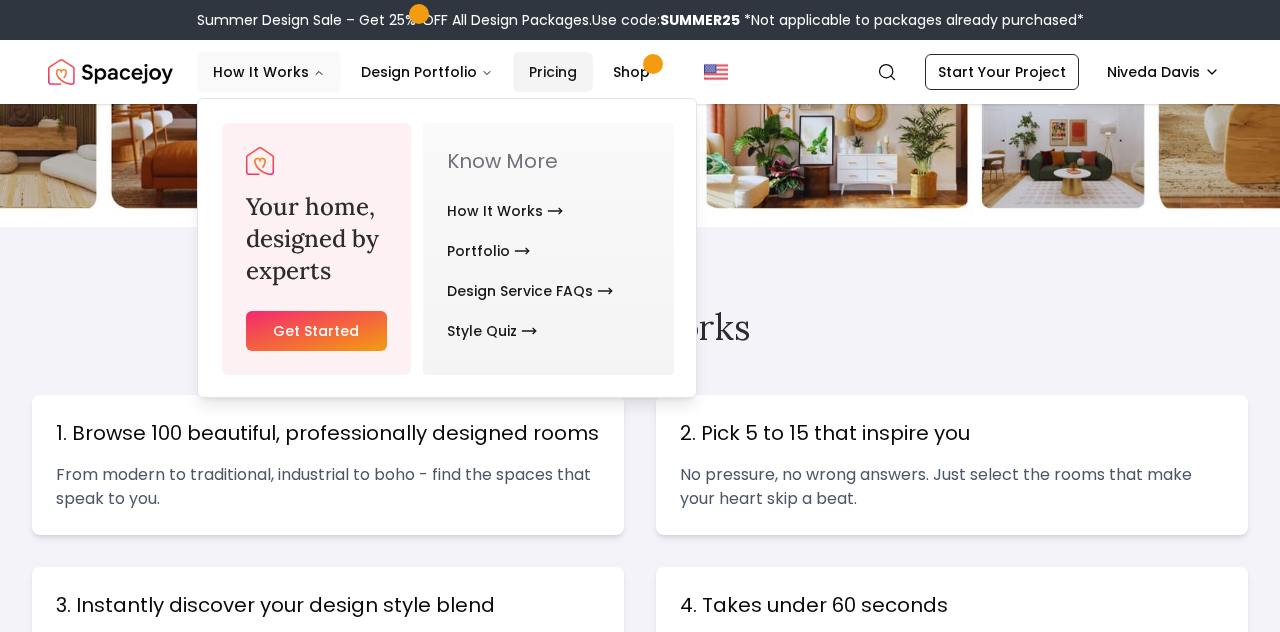 scroll, scrollTop: 0, scrollLeft: 0, axis: both 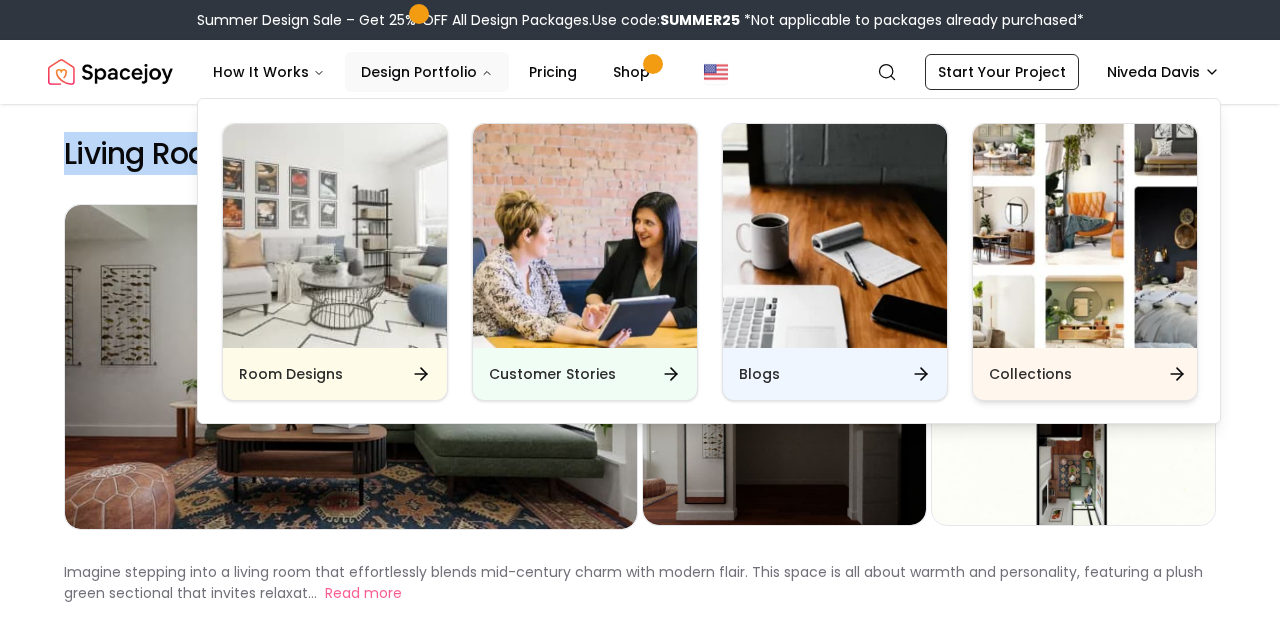 click on "Collections" at bounding box center (1085, 374) 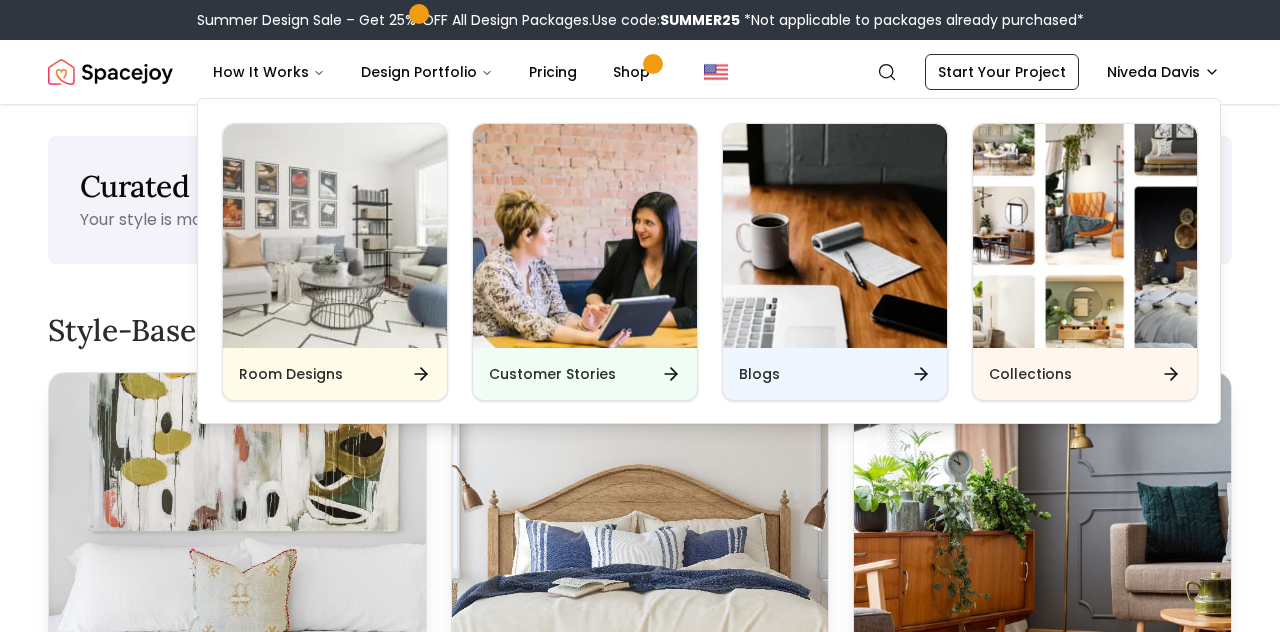 click on "Summer Design Sale – Get 25% OFF All Design Packages.  Use code:  SUMMER25   *Not applicable to packages already purchased* Spacejoy How It Works   Design Portfolio   Pricing Shop Room Designs Customer Stories Blogs Collections Search Start Your Project   Niveda Davis Curated Interior Design Collections, Styled Just for You Your style is more than a trend—it’s how you live, what you love, and how you want your home to feel. At Spacejoy, we’ve curat... Read more Style-Based Collections Modern Minimalist Clean lines, soft neutrals, and intentional design. This collection brings calm and clarity to every space. View Collection Coastal & Beach-Inspired Spaces Light woods, breezy textiles, and beach-inspired tones—this look feels like a vacation at home. View Collection Mid-Century Modern Looks Organic shapes, bold accents, and nostalgic charm meet in this cozy, timeless collection. View Collection Boho Comfort View Collection Industrial Loft Style View Collection Rustic Warmth Collection View Collection" at bounding box center (640, 6758) 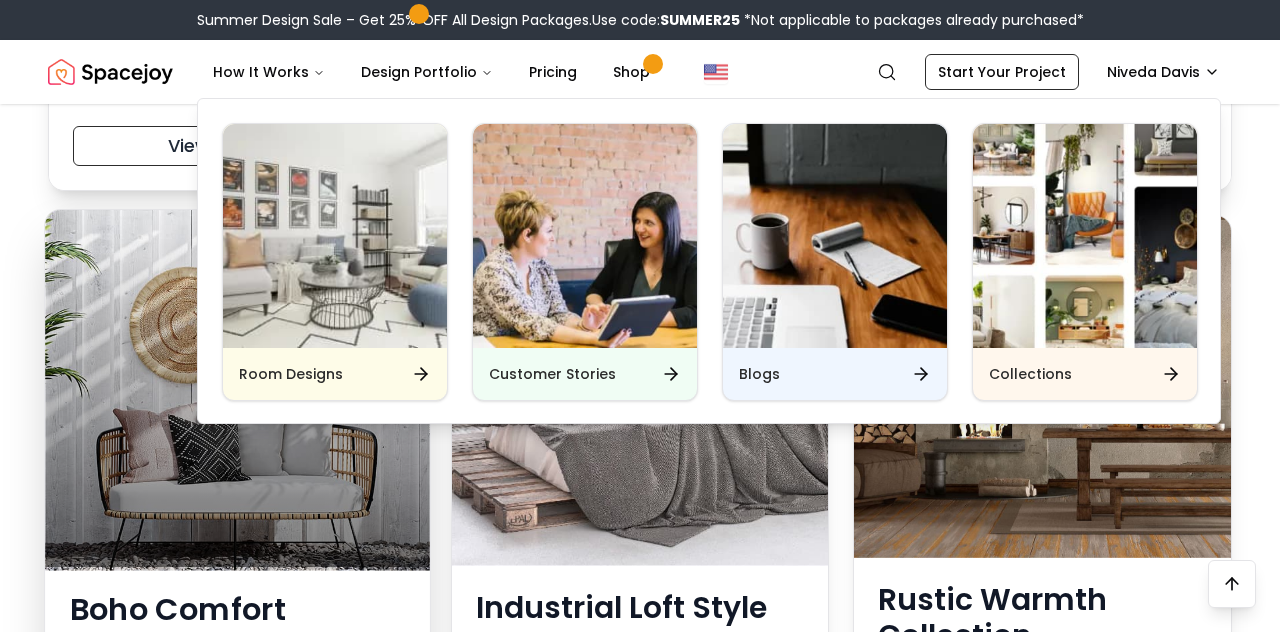 scroll, scrollTop: 925, scrollLeft: 0, axis: vertical 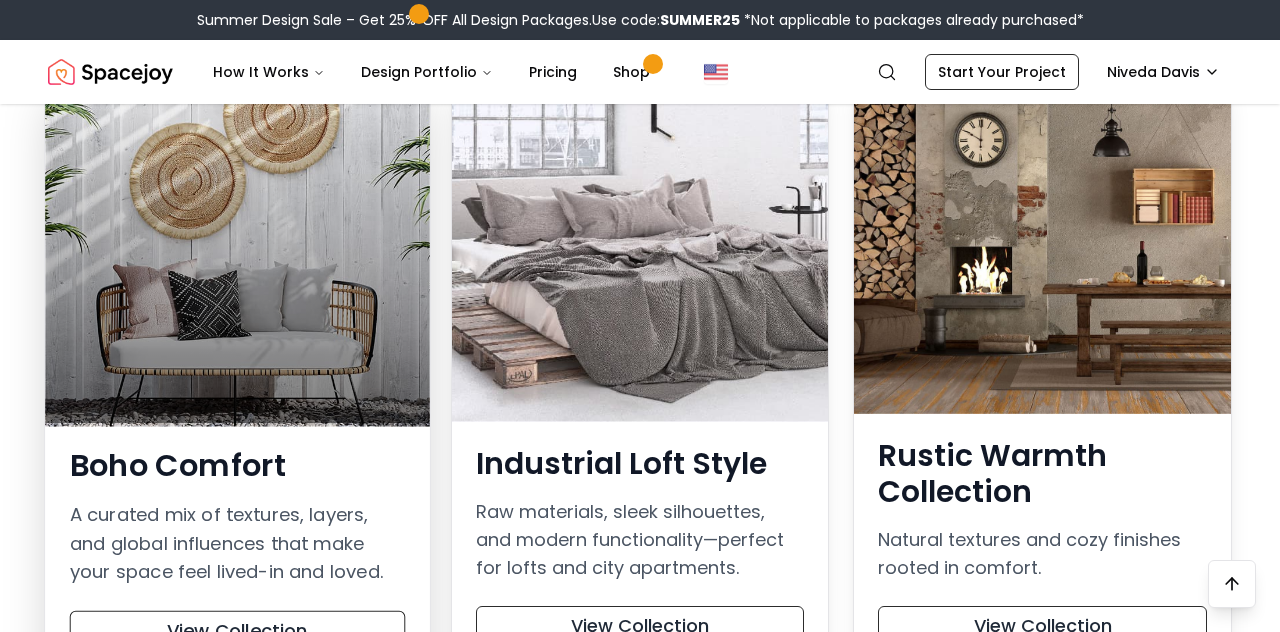 click on "Boho Comfort A curated mix of textures, layers, and global influences that make your space feel lived-in and loved. View Collection" at bounding box center [237, 549] 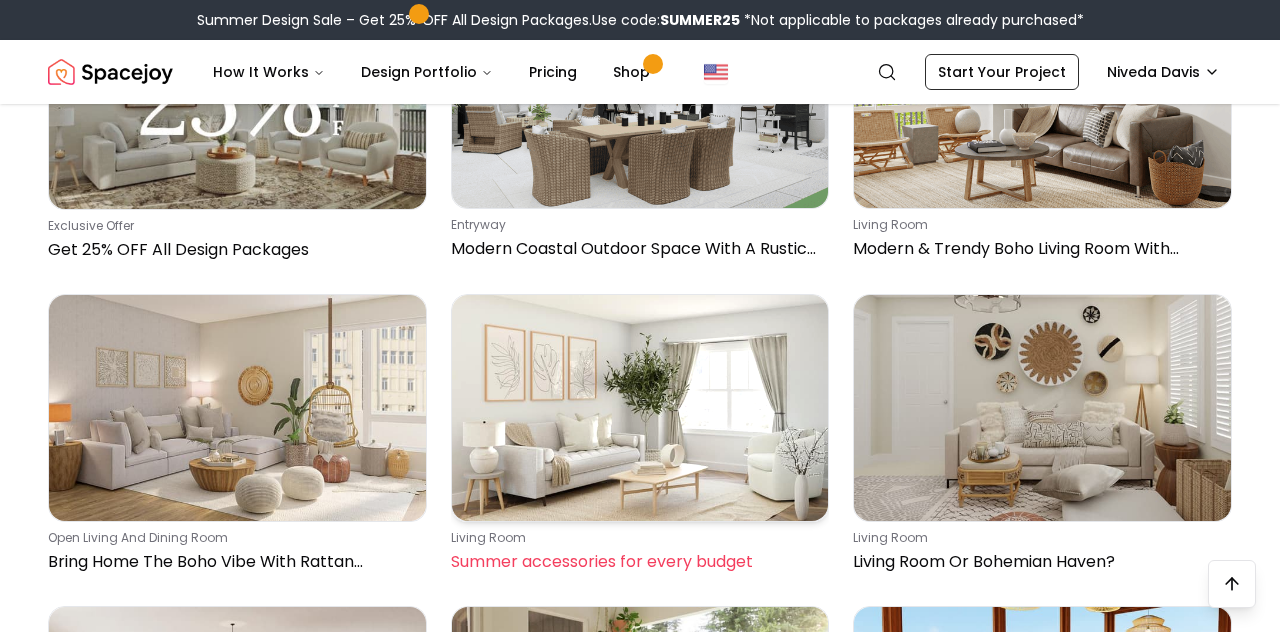 scroll, scrollTop: 682, scrollLeft: 0, axis: vertical 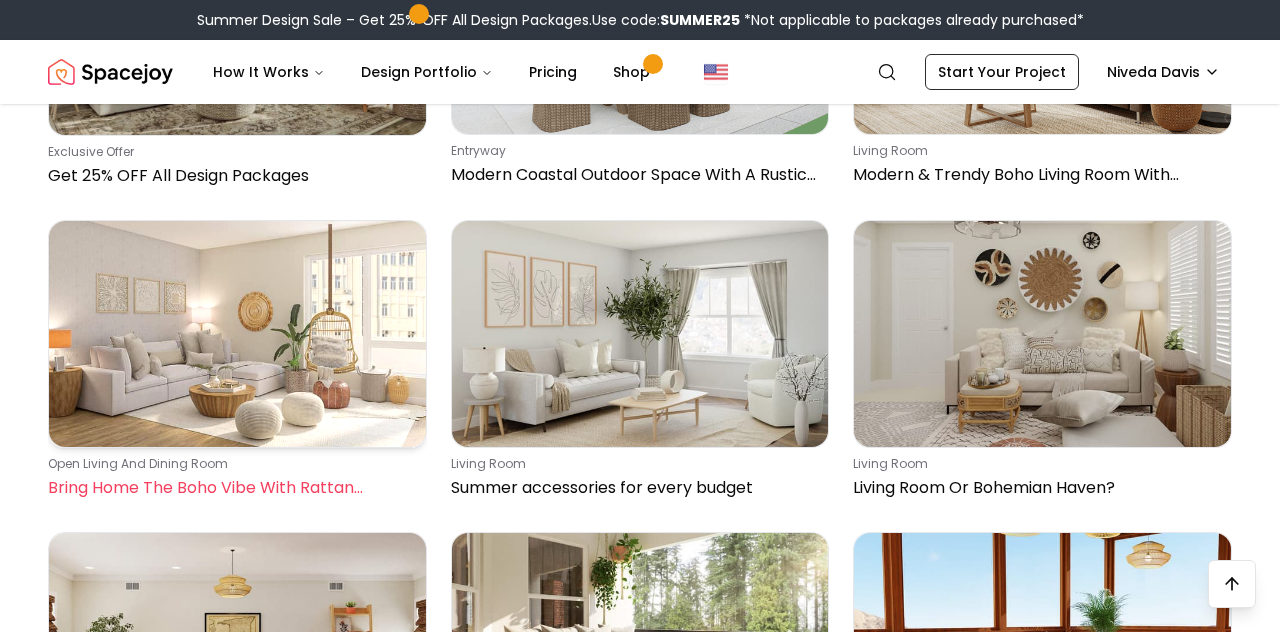 click at bounding box center [237, 334] 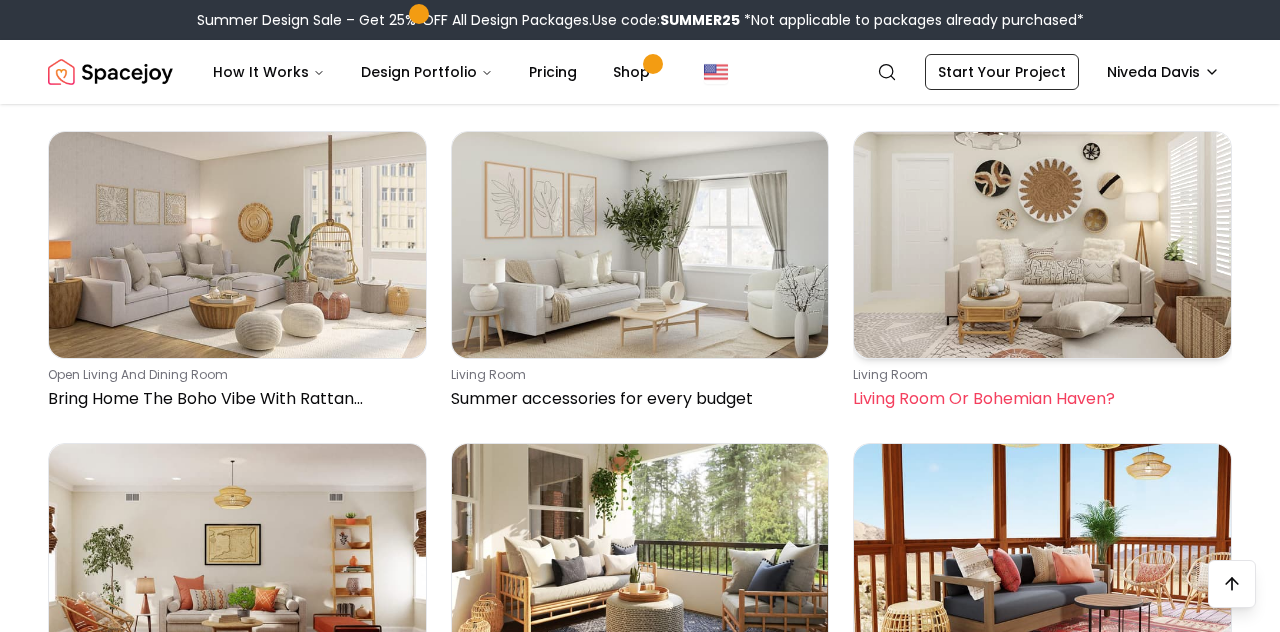 scroll, scrollTop: 782, scrollLeft: 0, axis: vertical 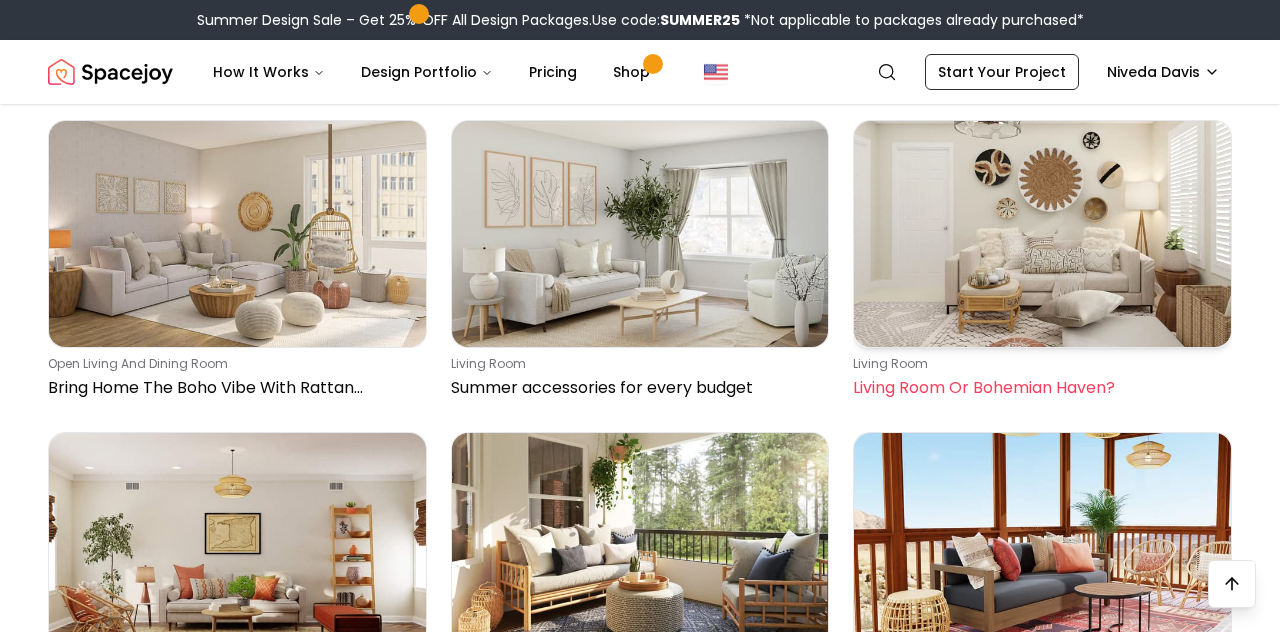 click on "living room" at bounding box center [1038, 364] 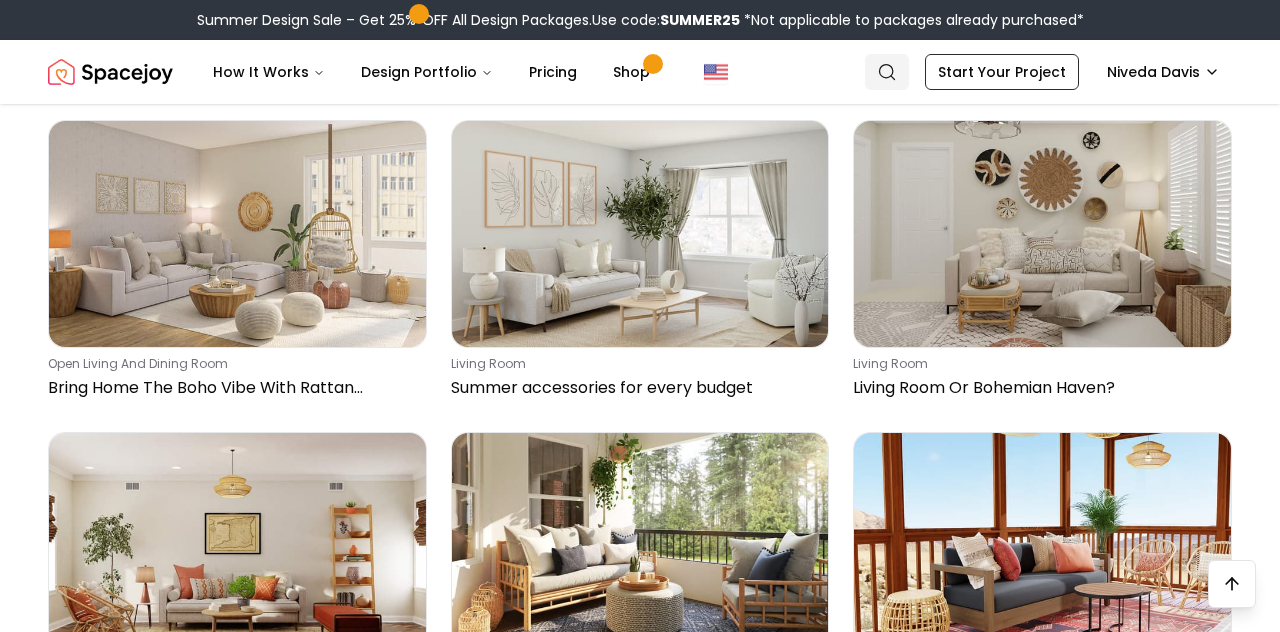 click 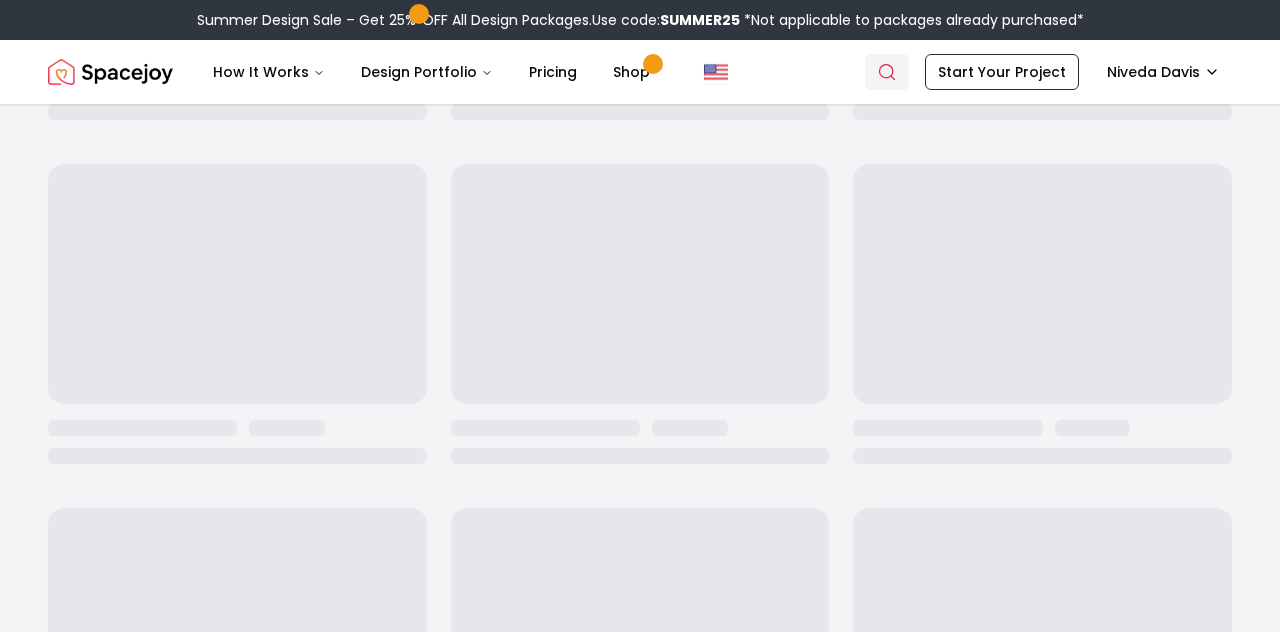 scroll, scrollTop: 0, scrollLeft: 0, axis: both 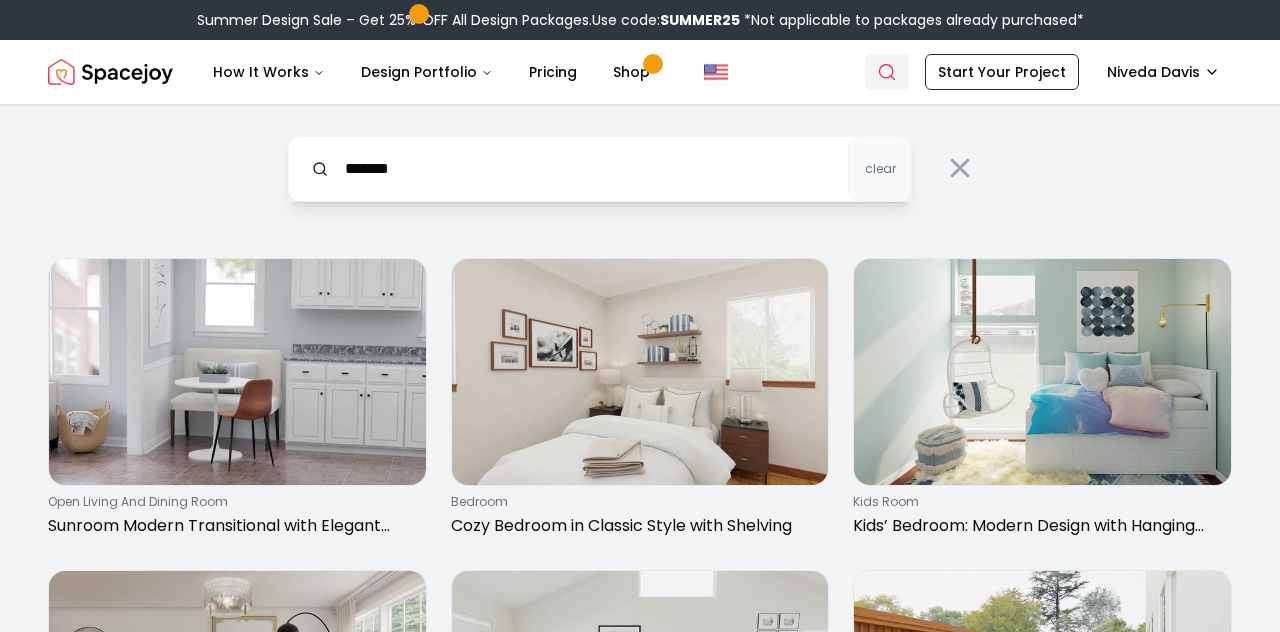 type on "*******" 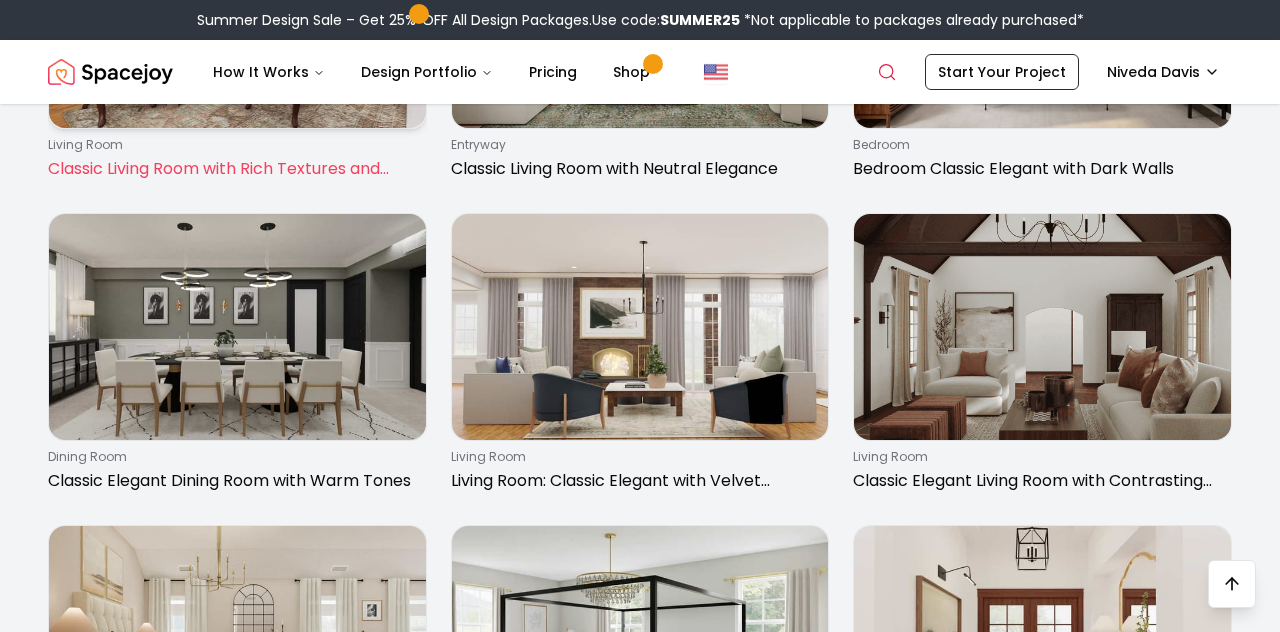 scroll, scrollTop: 982, scrollLeft: 0, axis: vertical 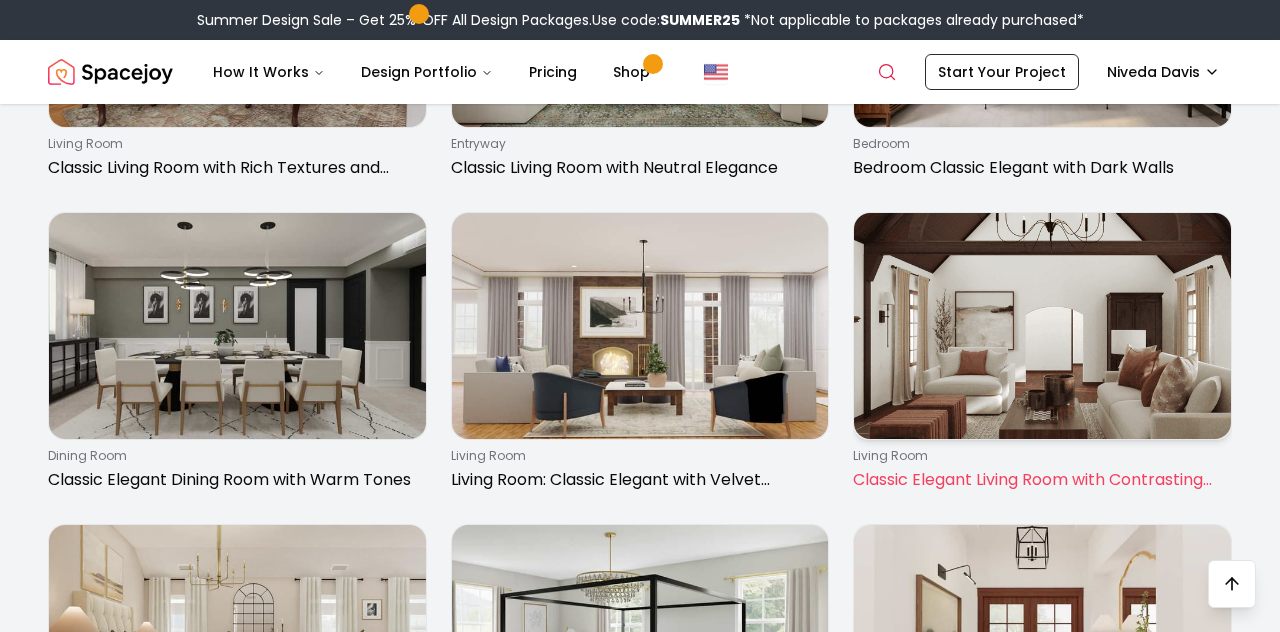 click on "Classic Elegant Living Room with Contrasting Colors" at bounding box center [1038, 480] 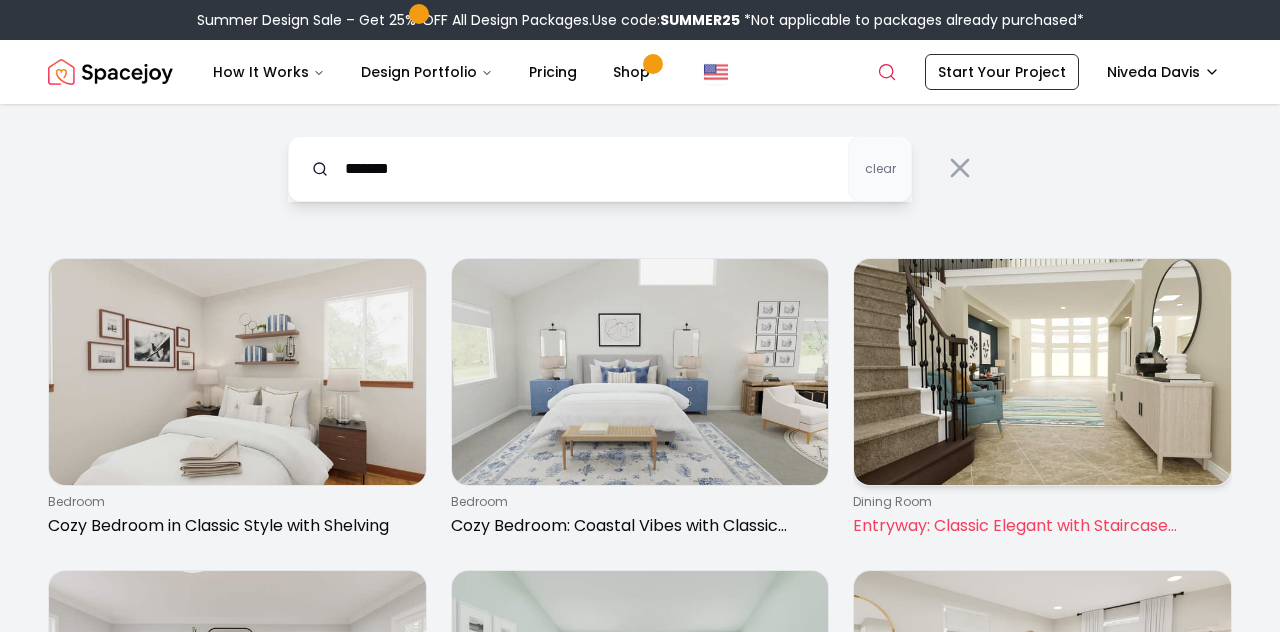 scroll, scrollTop: -1, scrollLeft: 0, axis: vertical 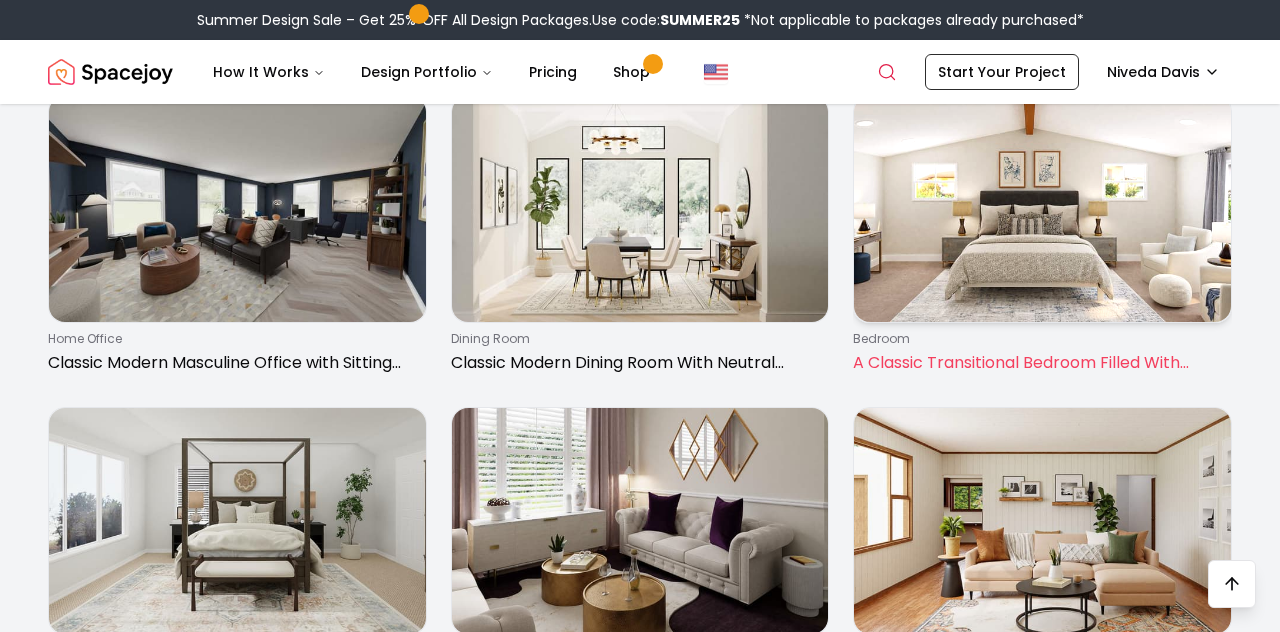 click at bounding box center (1042, 209) 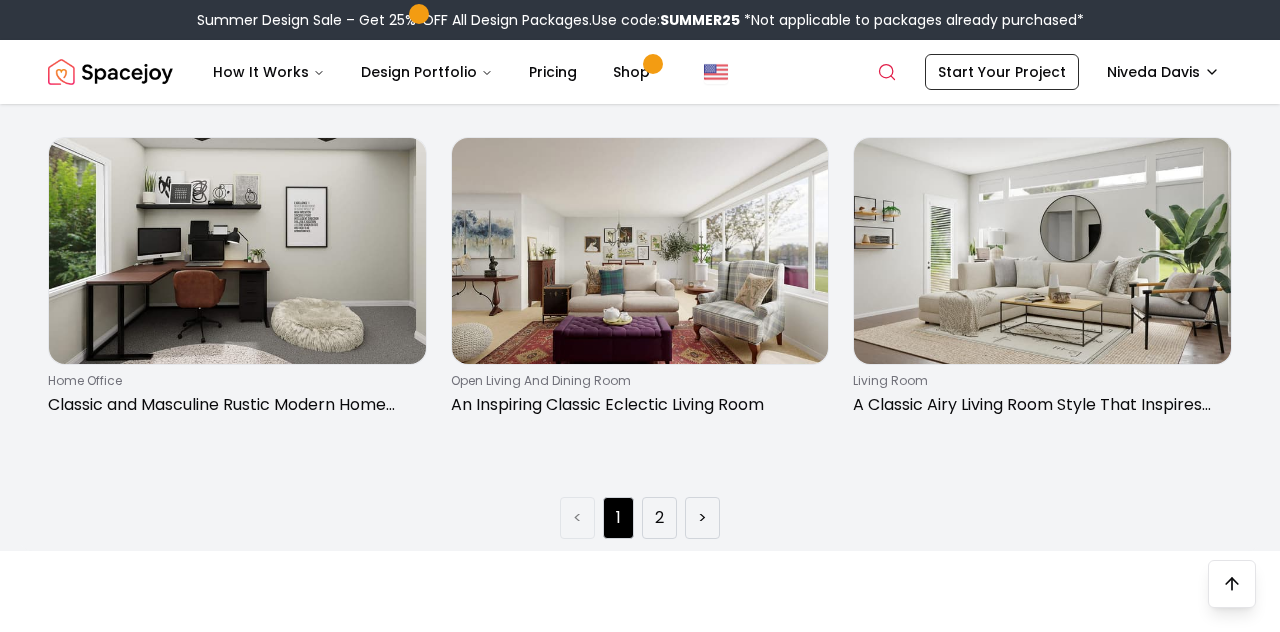 scroll, scrollTop: 2898, scrollLeft: 0, axis: vertical 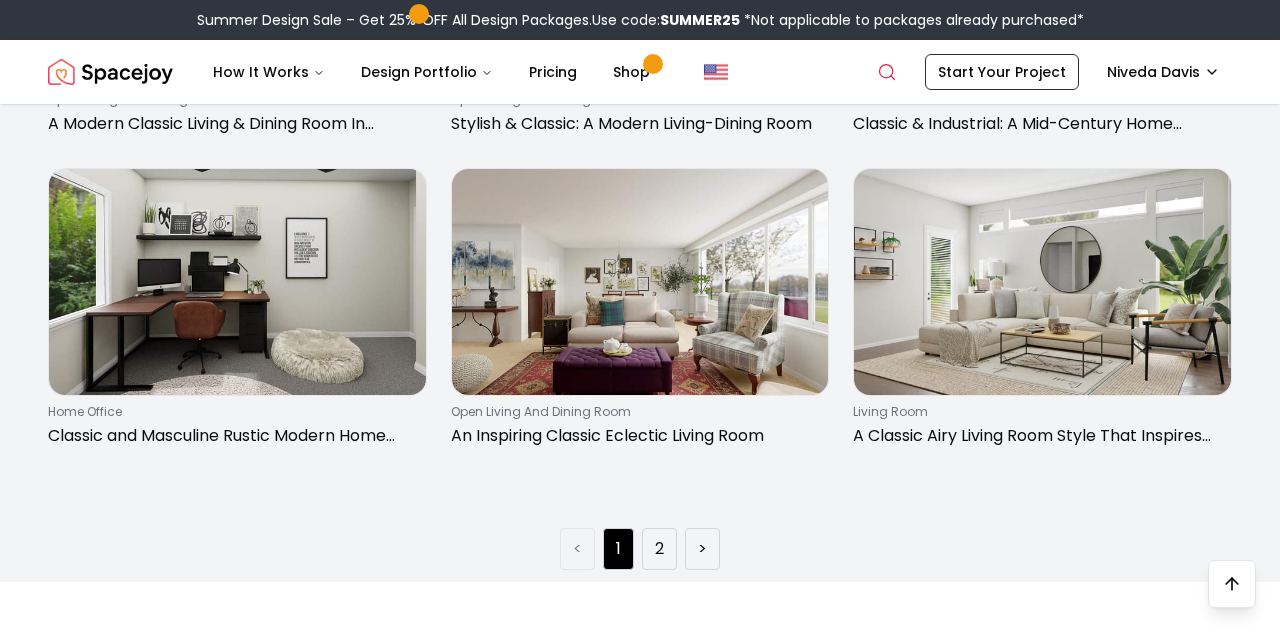 click on "< 1 2 >" at bounding box center [640, 549] 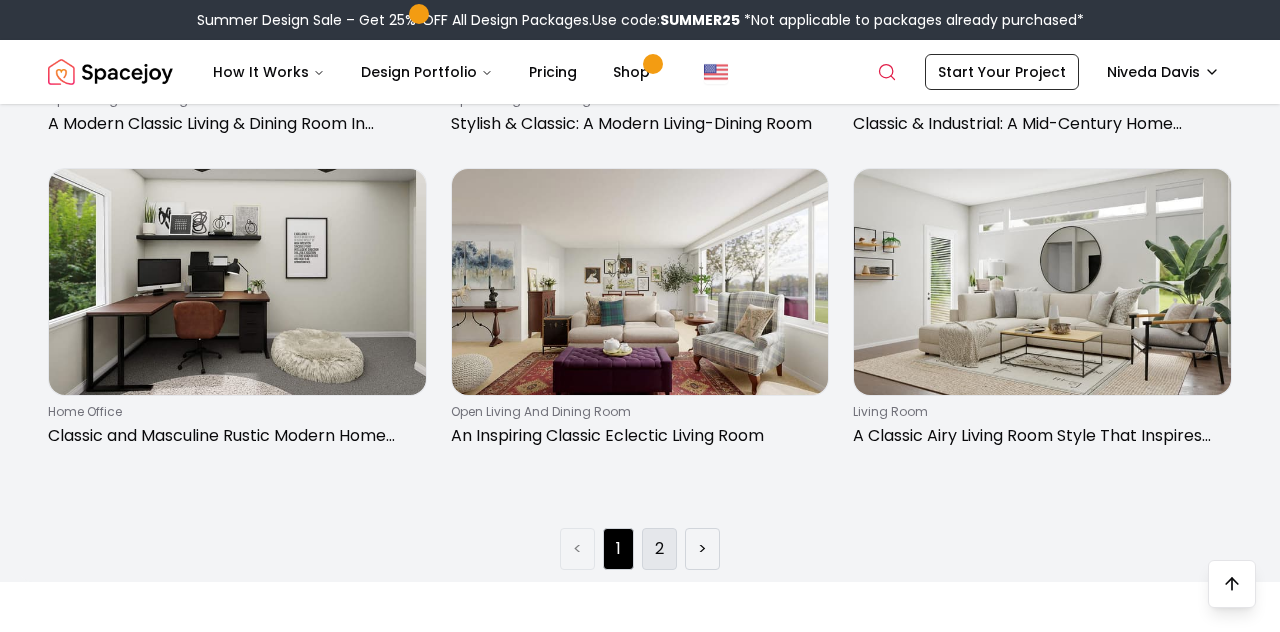 click on "2" at bounding box center (659, 549) 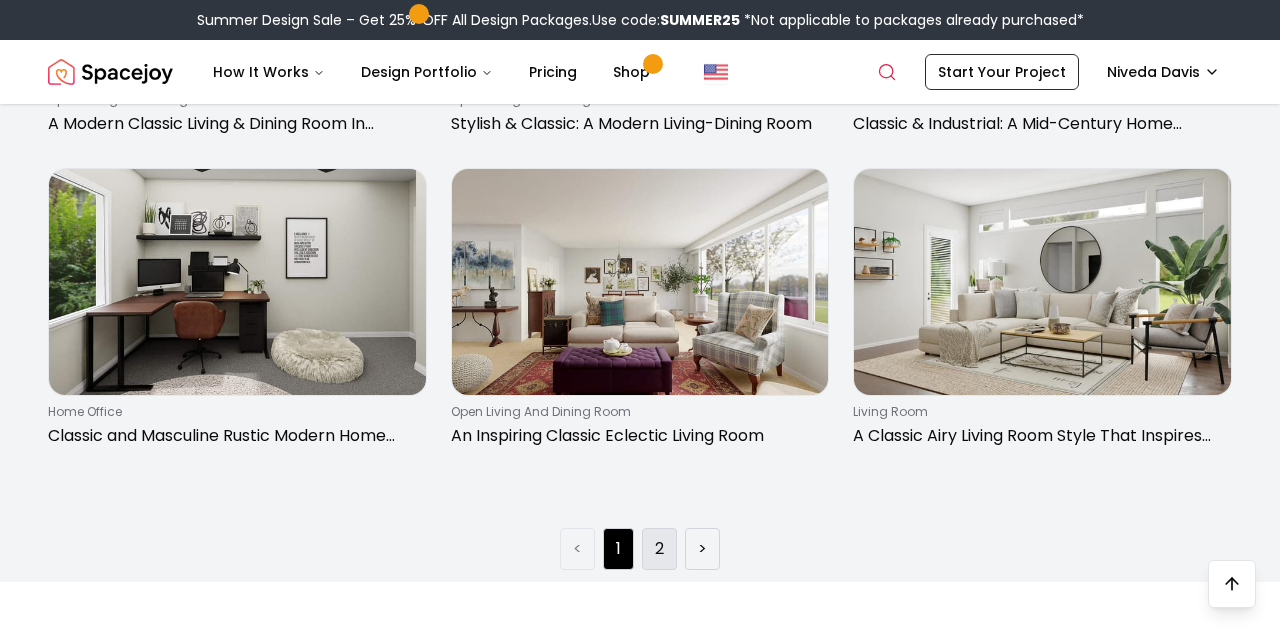 click on "2" at bounding box center [659, 549] 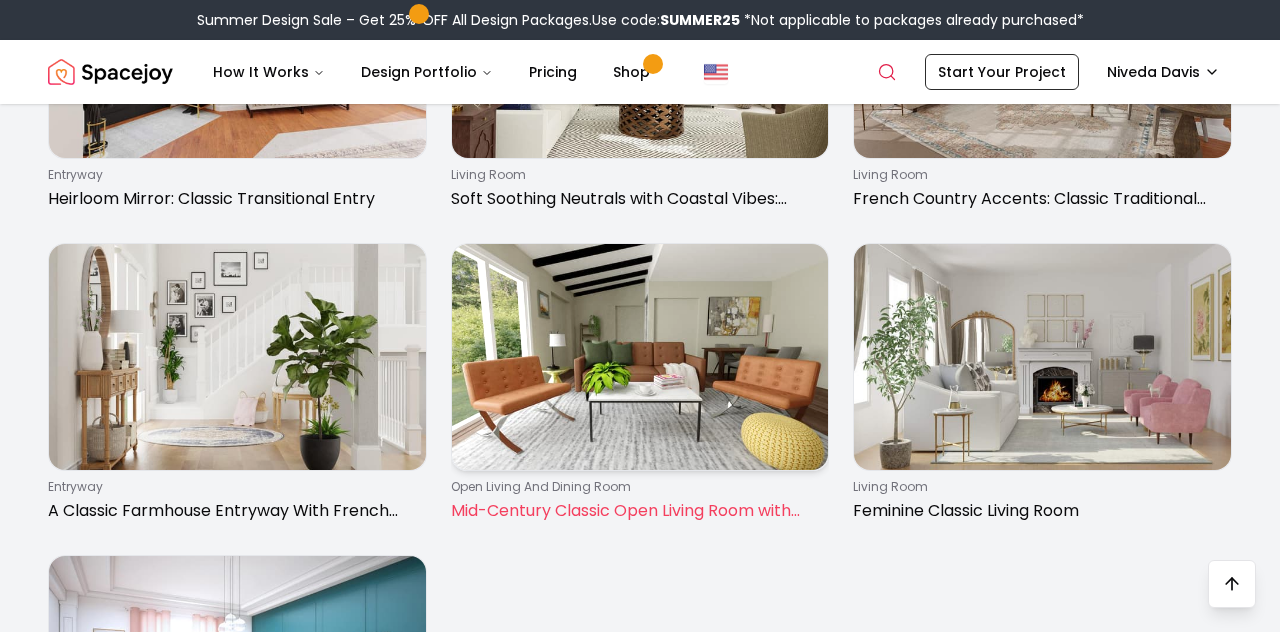 scroll, scrollTop: 1165, scrollLeft: 0, axis: vertical 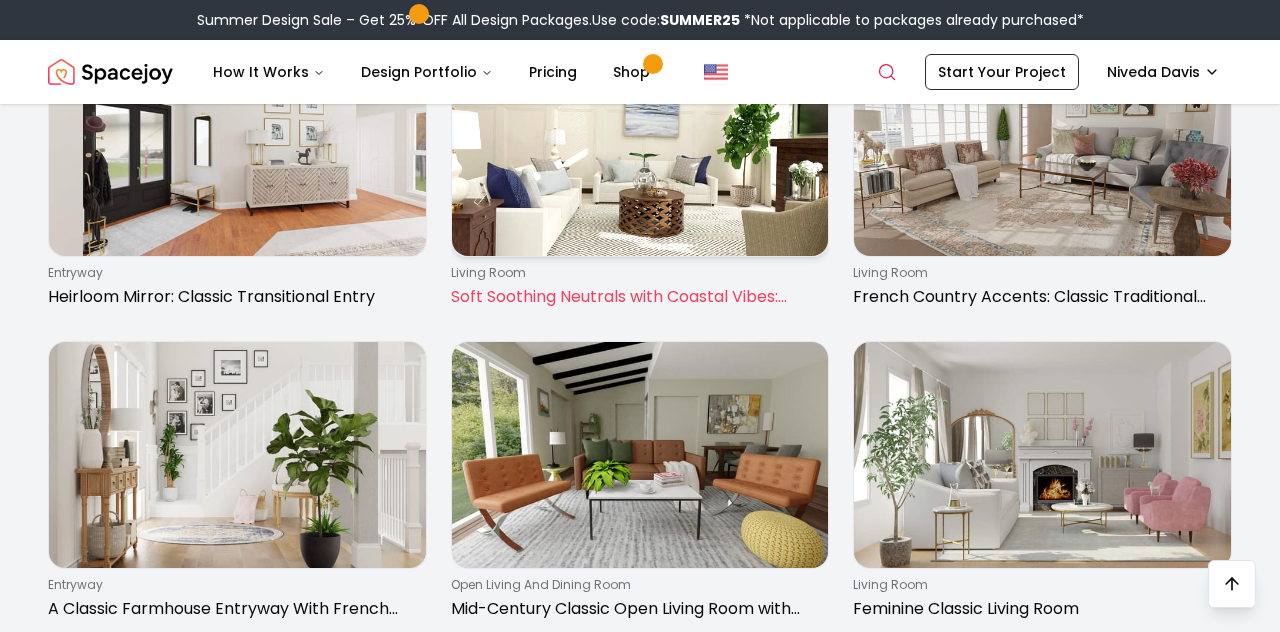 click on "Soft Soothing Neutrals with Coastal Vibes: Classic Traditional Living Room" at bounding box center (636, 297) 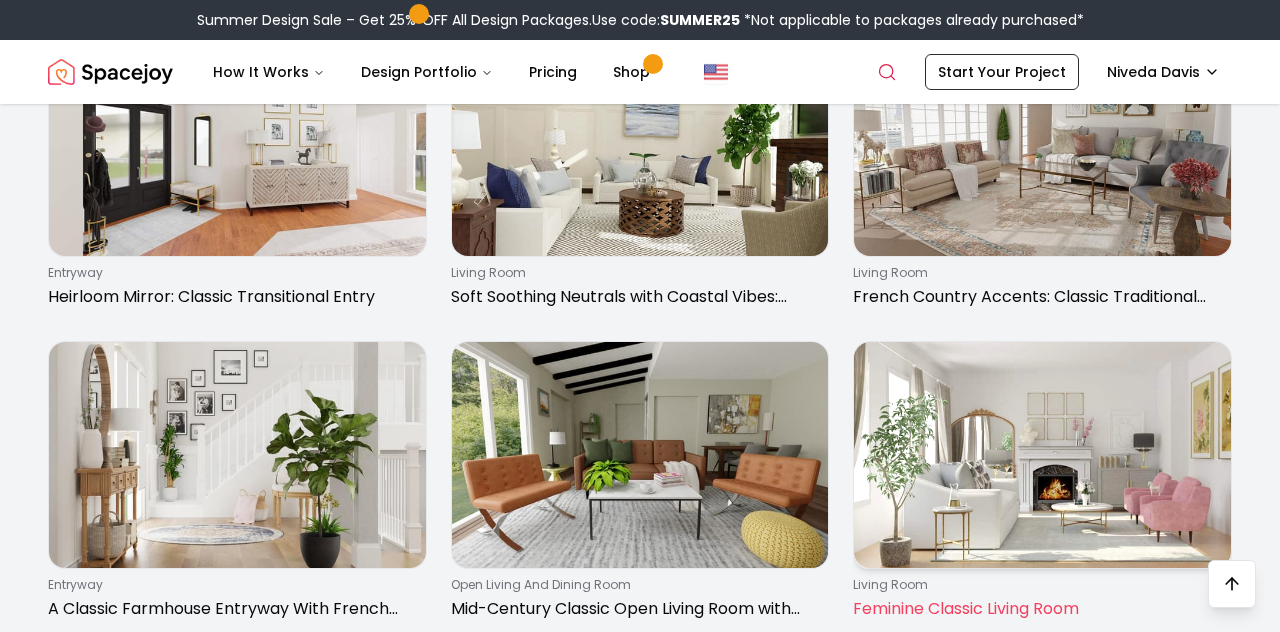click at bounding box center [1042, 455] 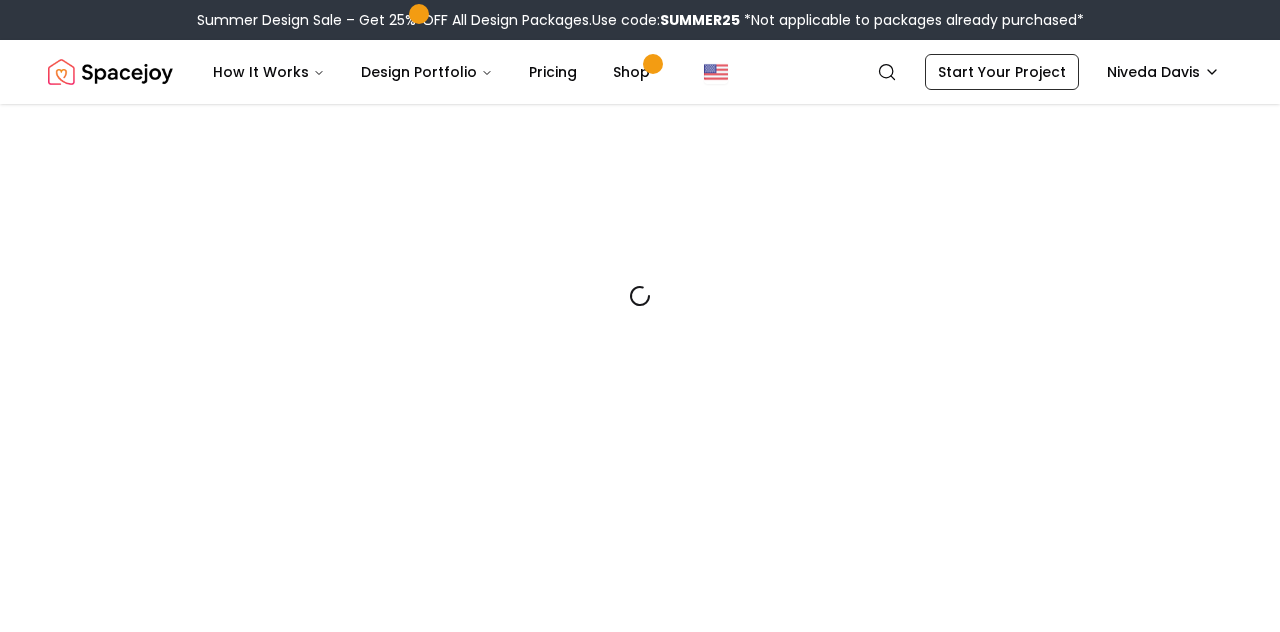 scroll, scrollTop: 135, scrollLeft: 0, axis: vertical 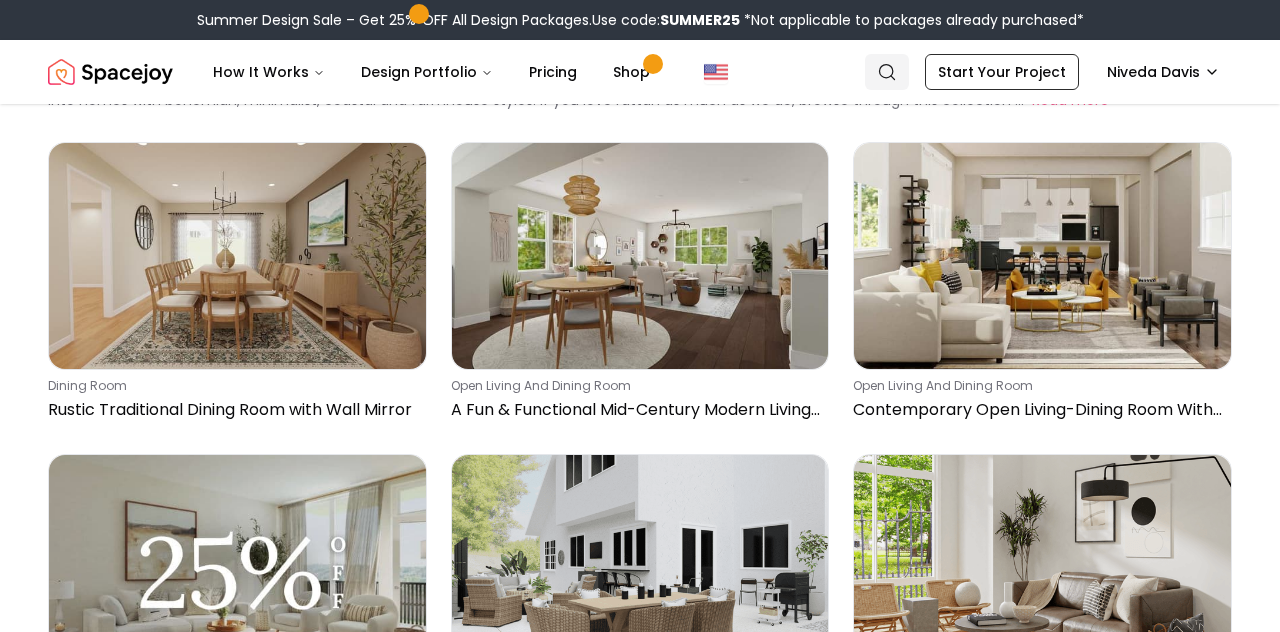 click on "Search" at bounding box center (887, 72) 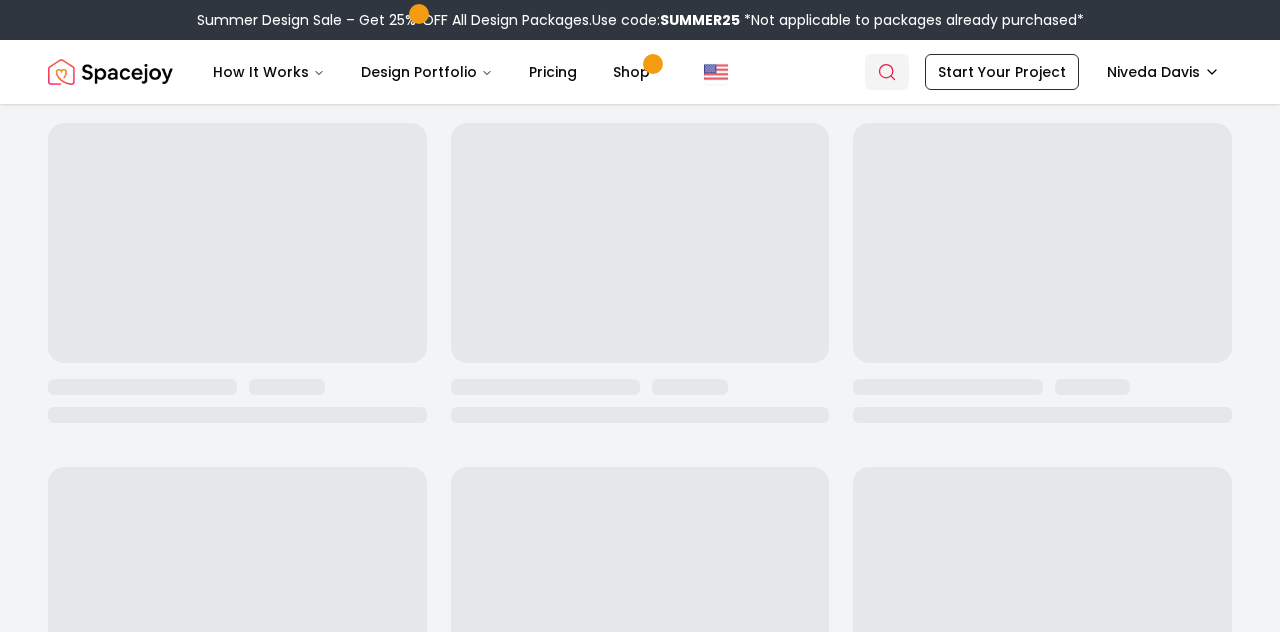 scroll, scrollTop: 0, scrollLeft: 0, axis: both 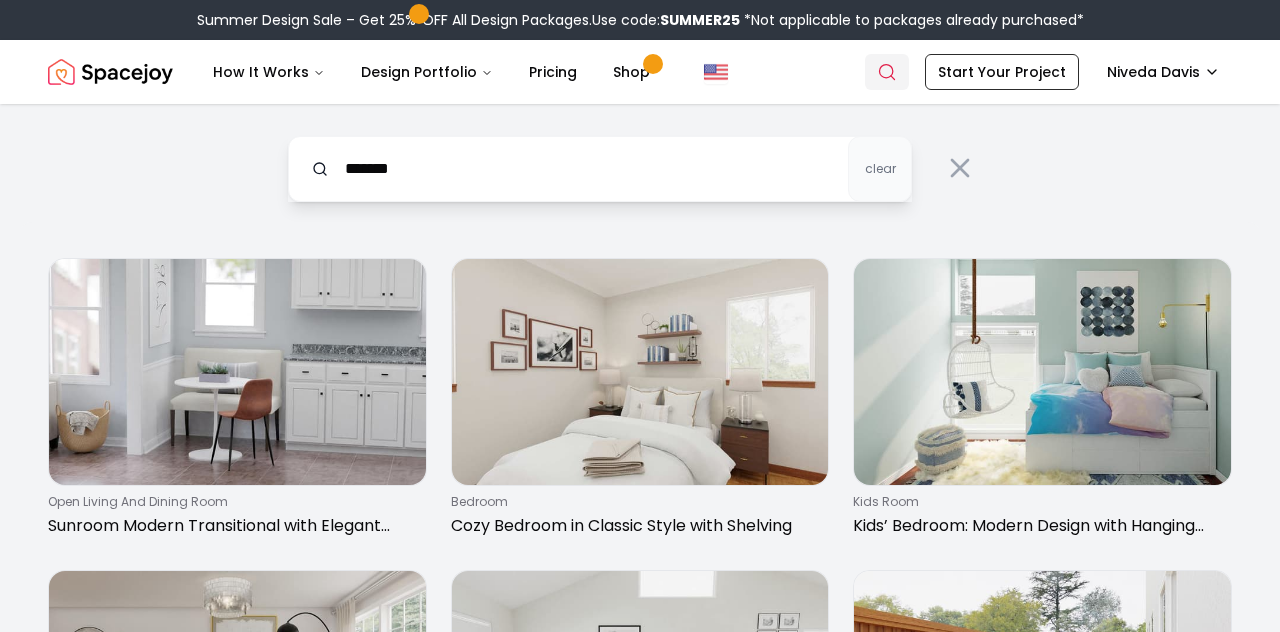 type on "*******" 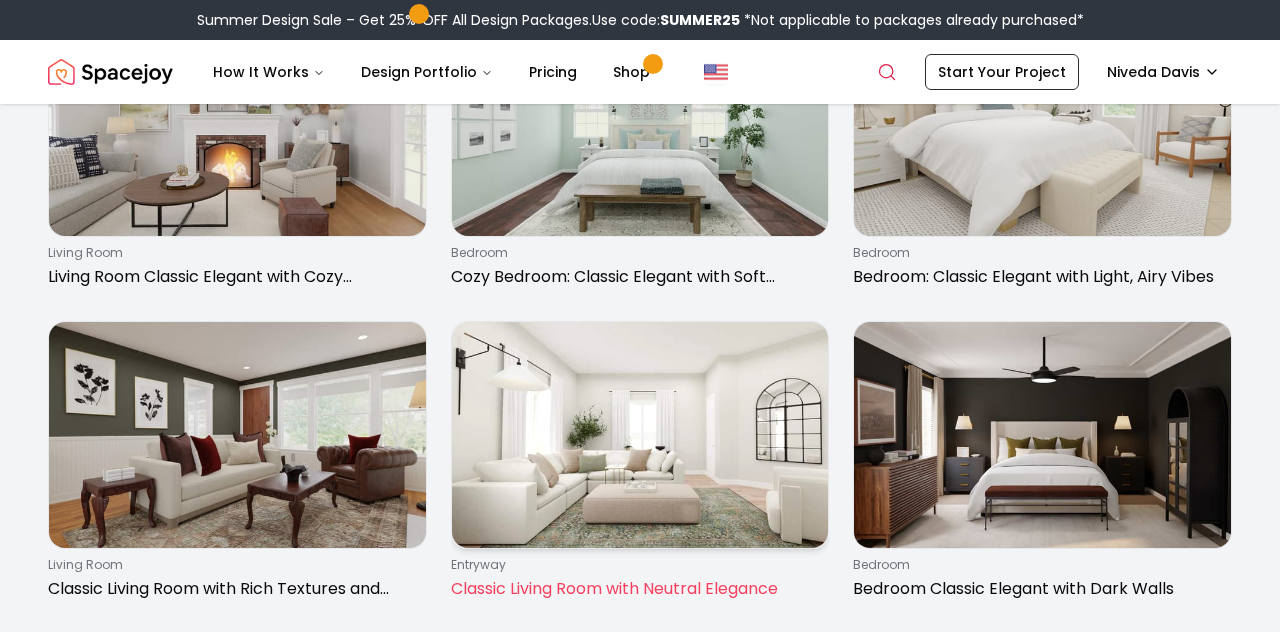 scroll, scrollTop: 647, scrollLeft: 0, axis: vertical 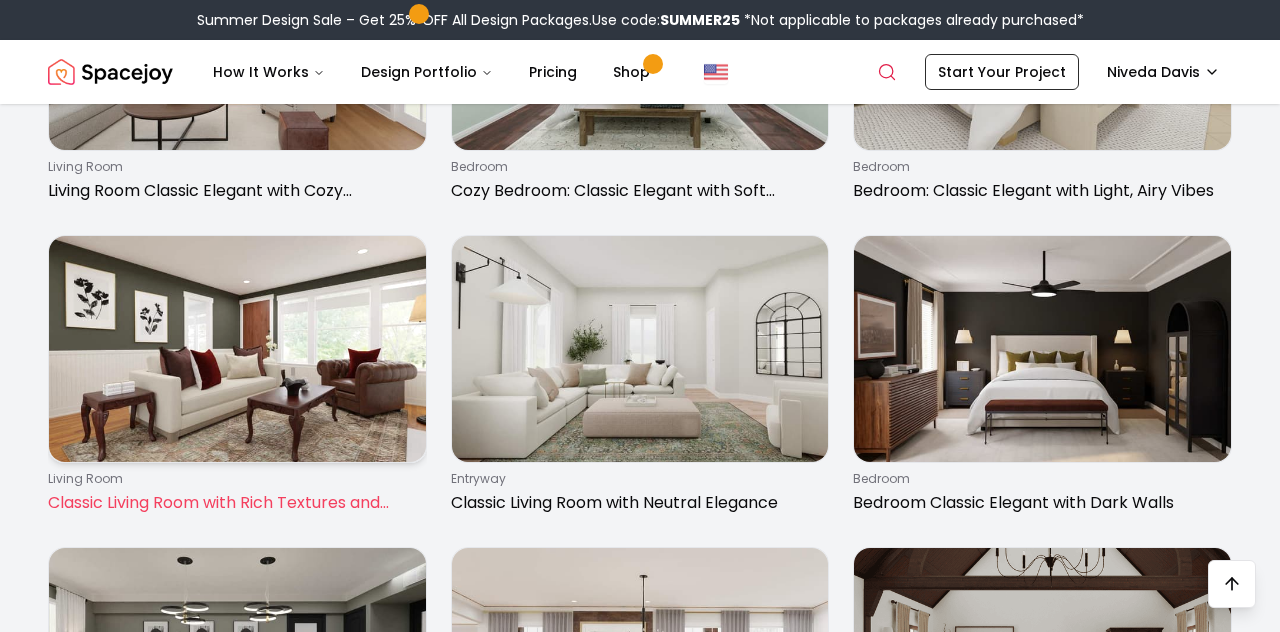 click on "living room Classic Living Room with Rich Textures and Colors" at bounding box center (237, 379) 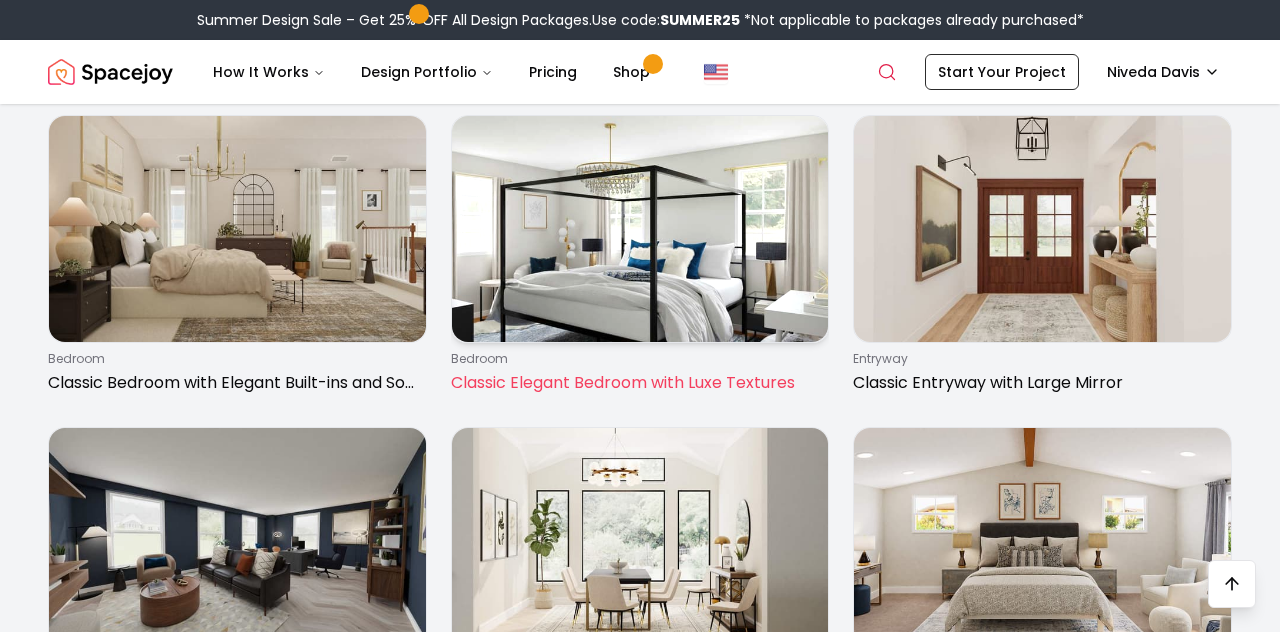 scroll, scrollTop: 1397, scrollLeft: 0, axis: vertical 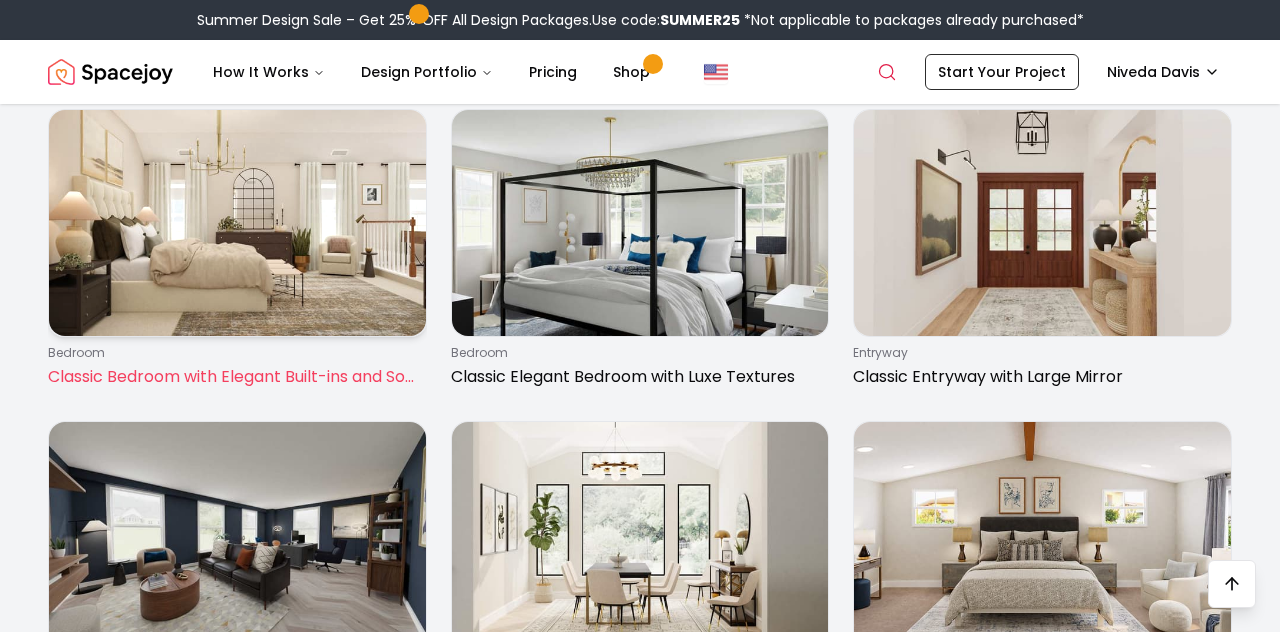 click on "Classic Bedroom with Elegant Built-ins and Soft Tones" at bounding box center (233, 377) 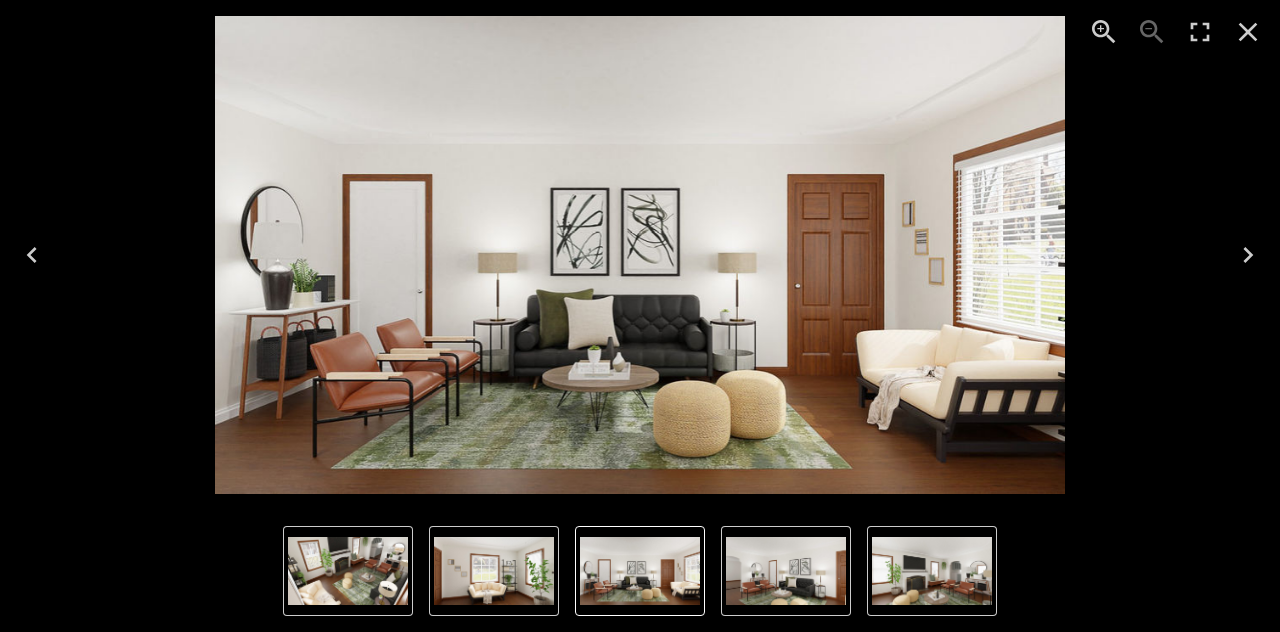 scroll, scrollTop: 0, scrollLeft: 0, axis: both 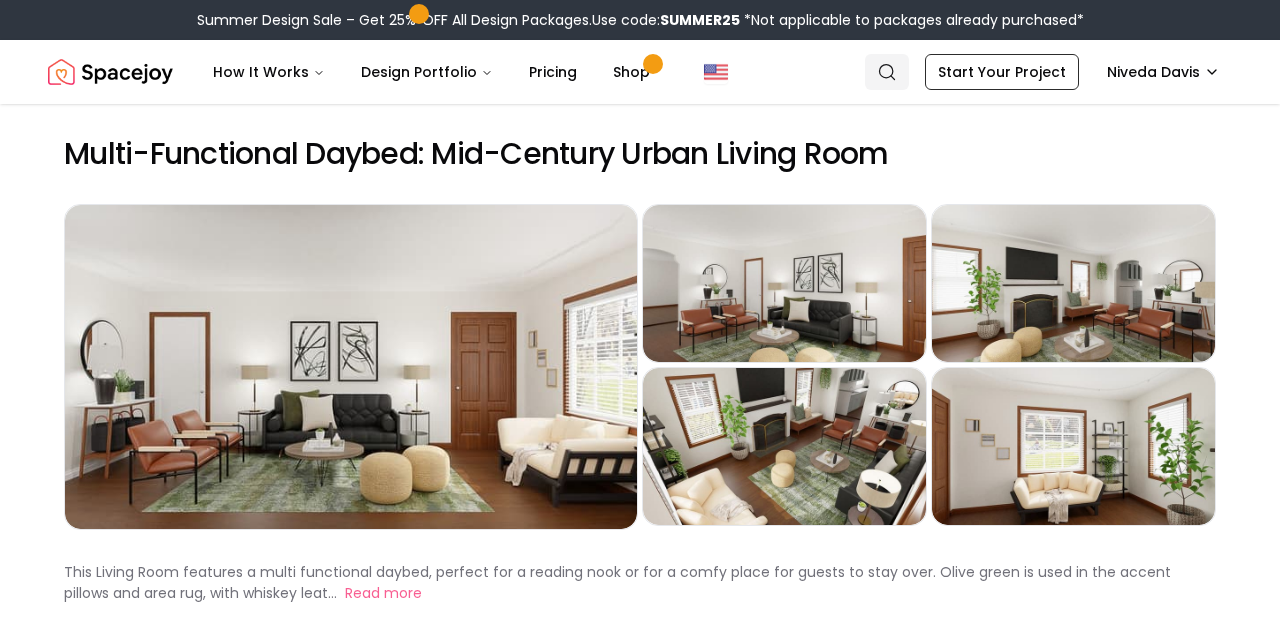 click 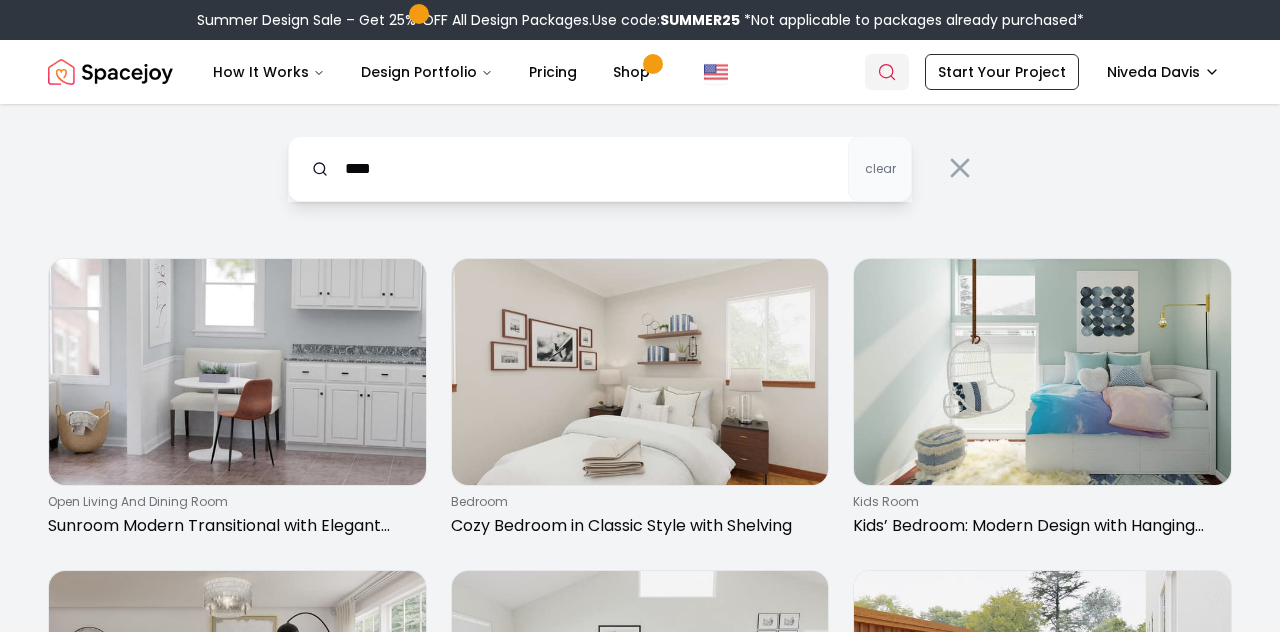 type on "****" 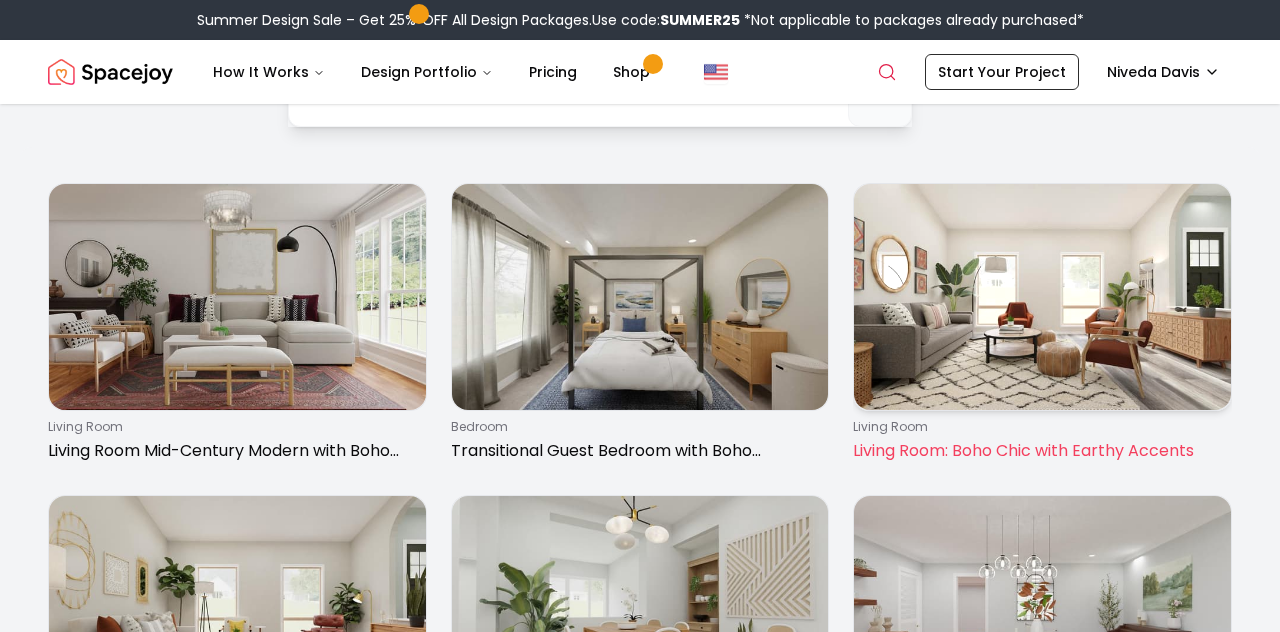 scroll, scrollTop: 355, scrollLeft: 0, axis: vertical 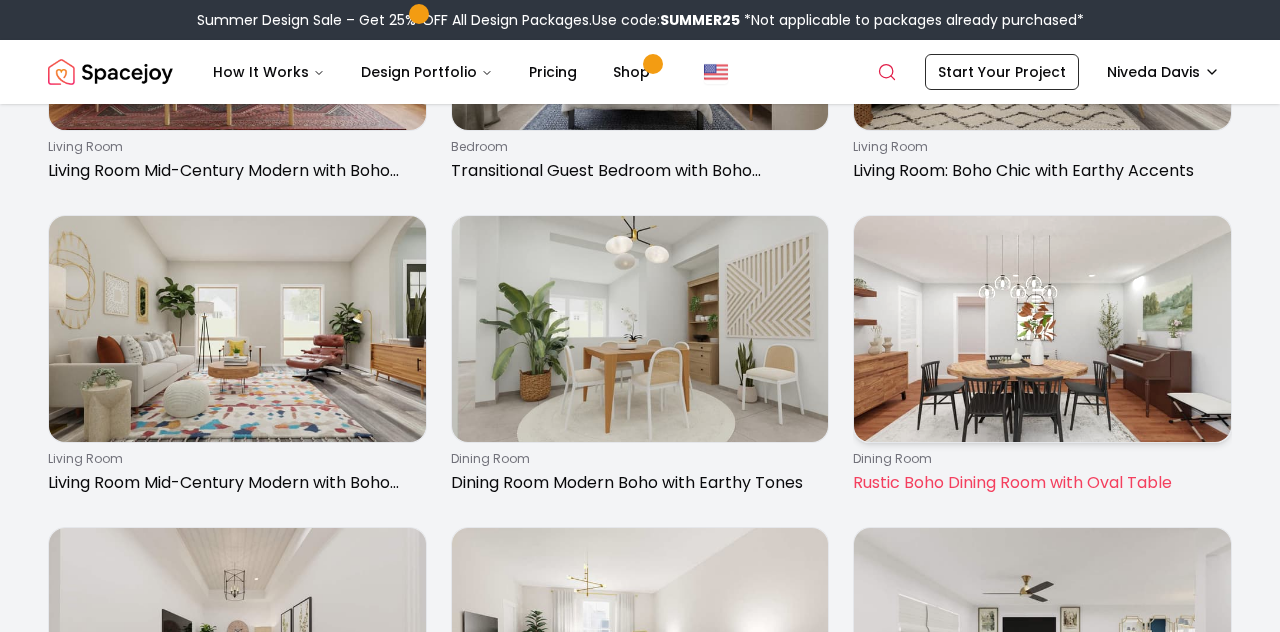 click on "Rustic Boho Dining Room with Oval Table" at bounding box center [1038, 483] 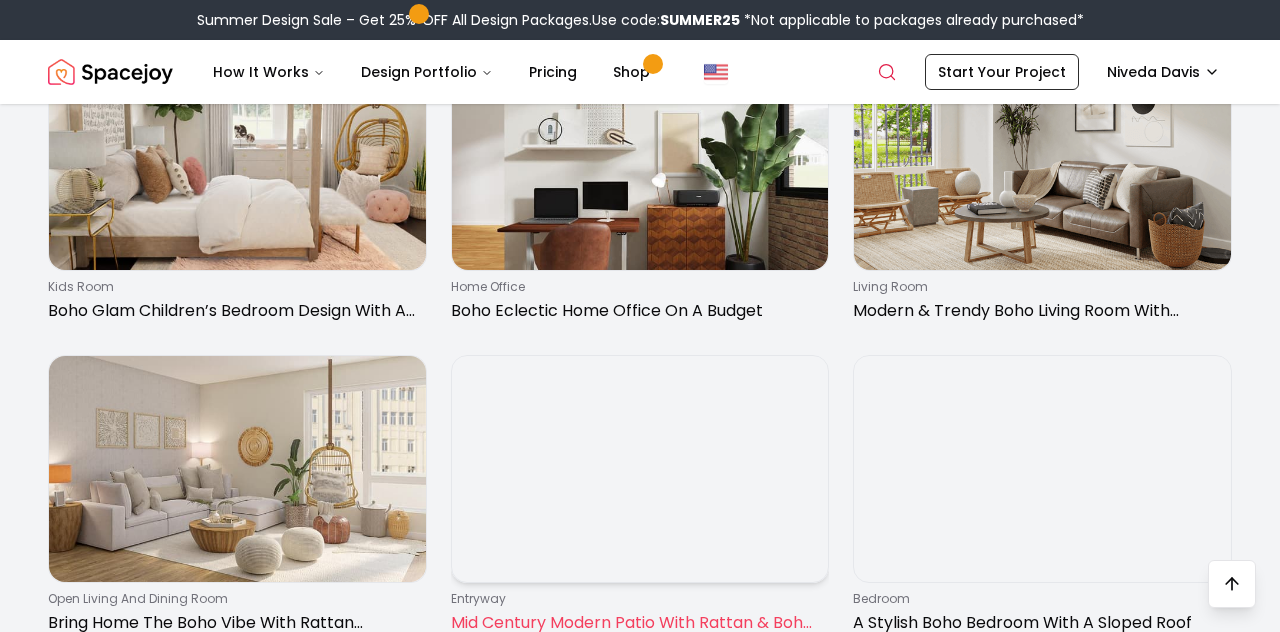 scroll, scrollTop: 3039, scrollLeft: 0, axis: vertical 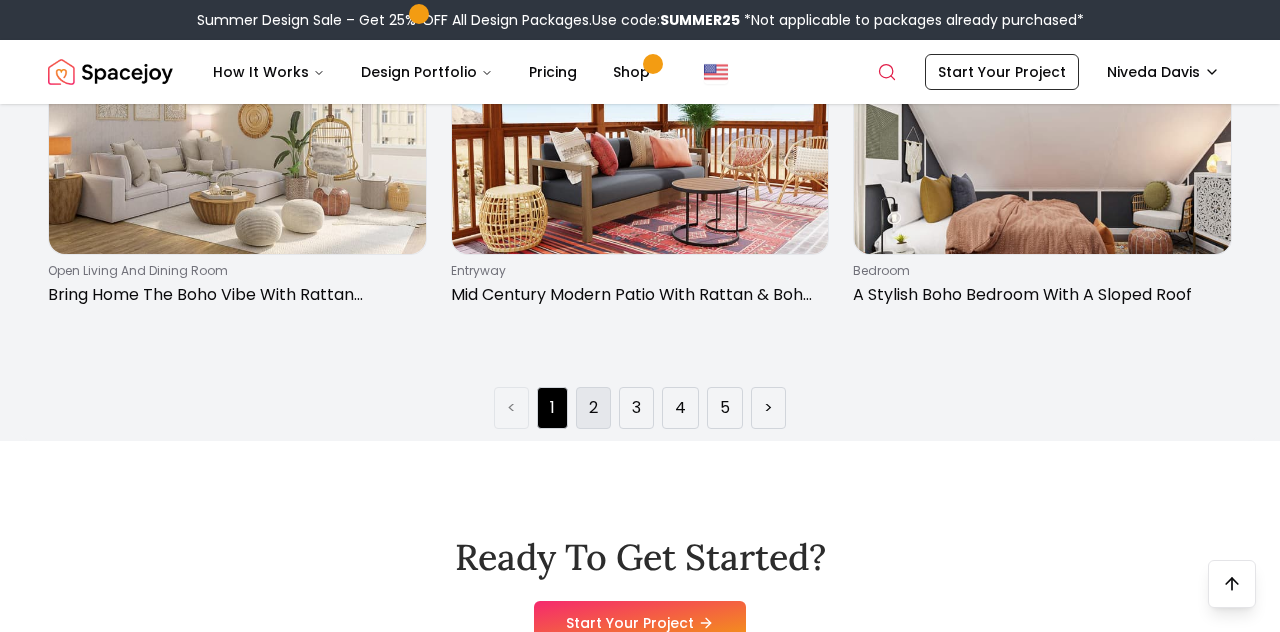 click on "2" at bounding box center (593, 408) 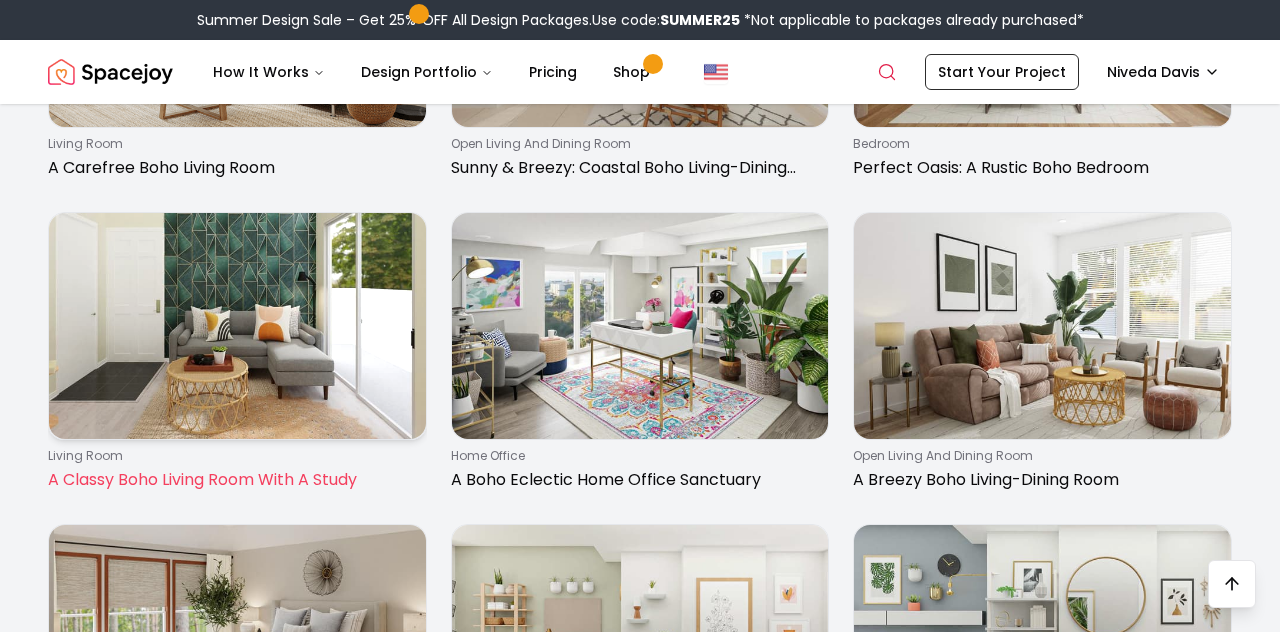 scroll, scrollTop: 1723, scrollLeft: 0, axis: vertical 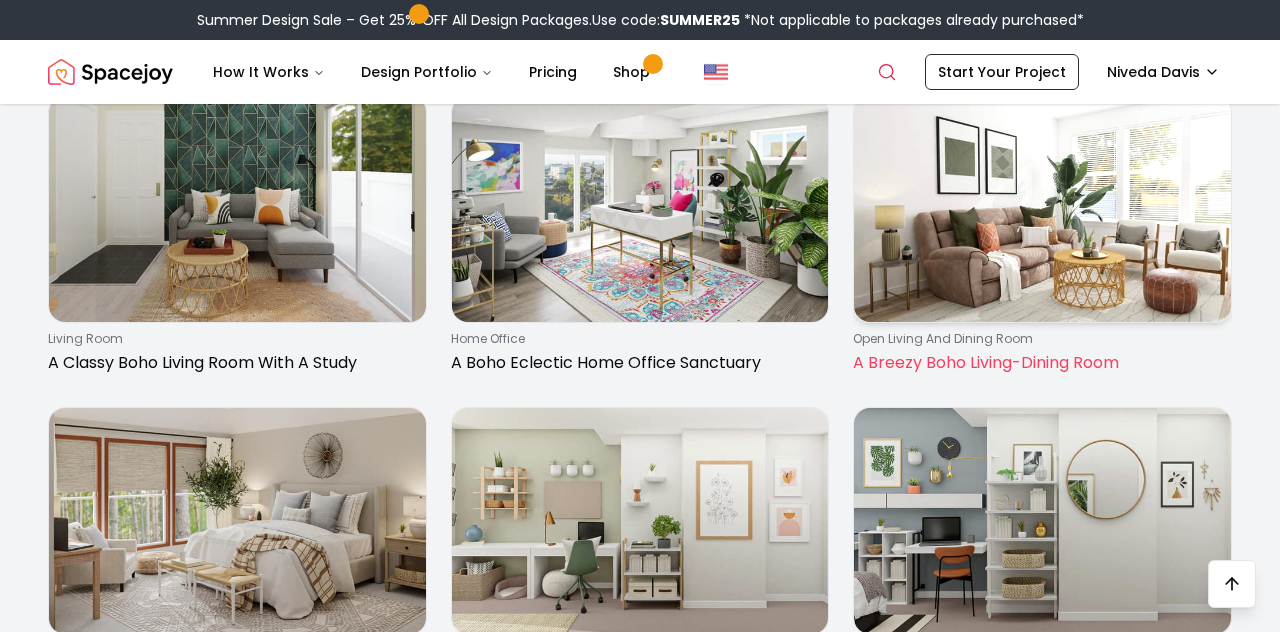 click on "open living and dining room A Breezy Boho Living-Dining Room" at bounding box center [1042, 239] 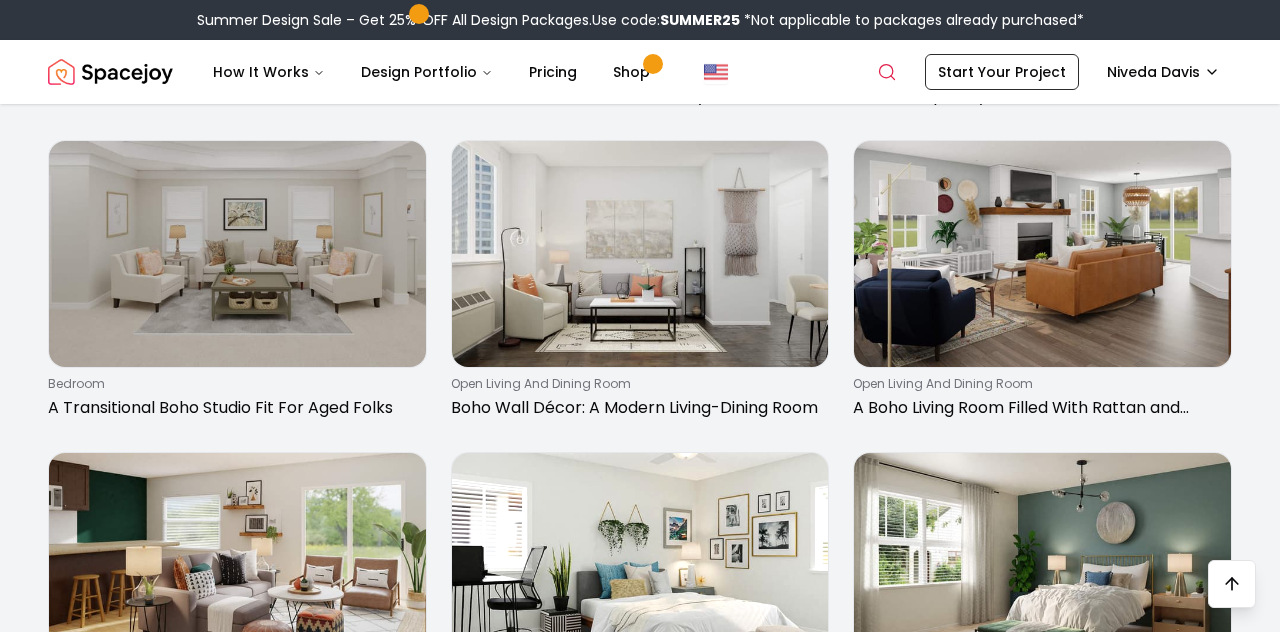 scroll, scrollTop: 2615, scrollLeft: 0, axis: vertical 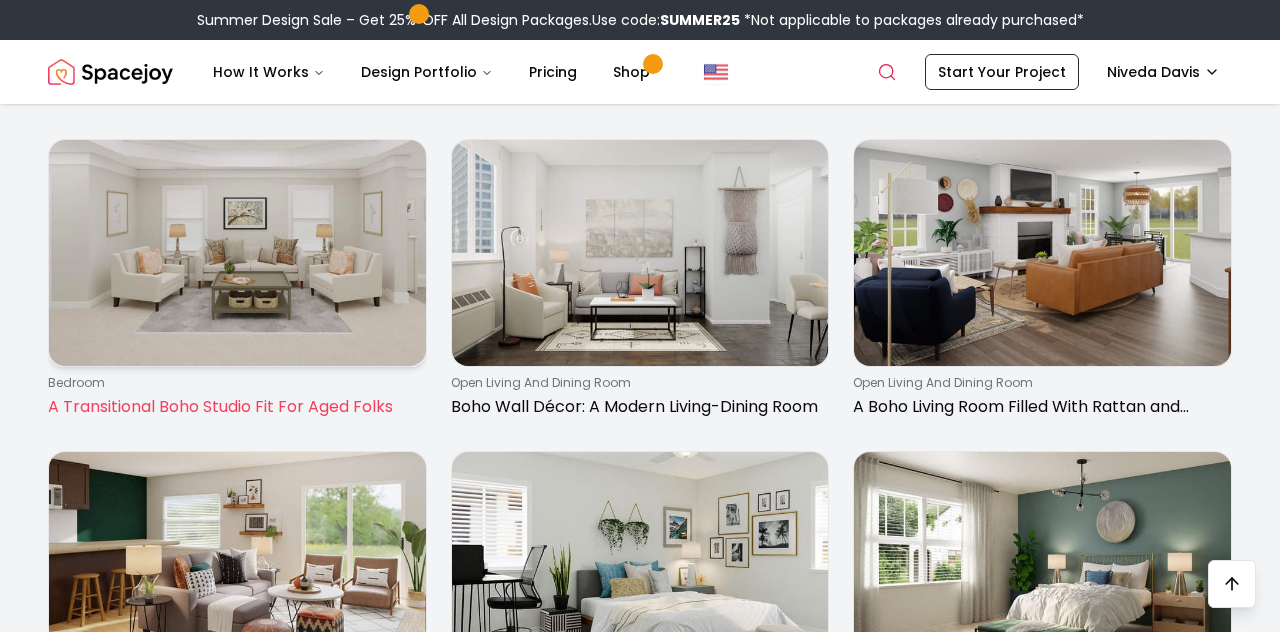 click at bounding box center [237, 253] 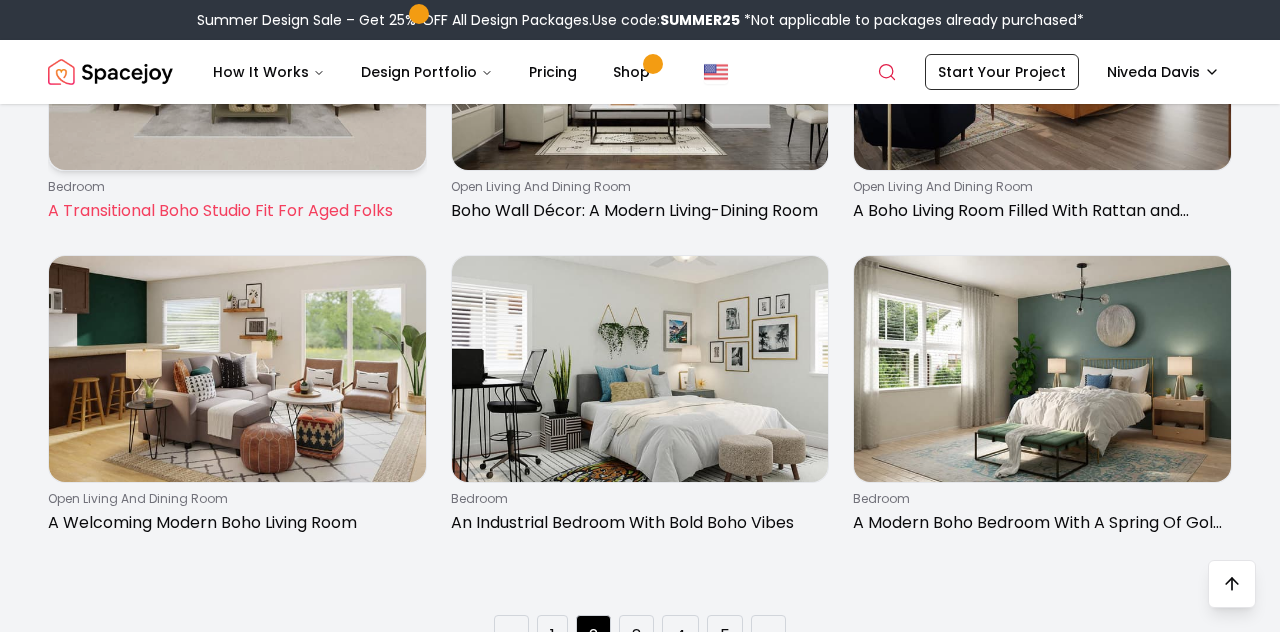 scroll, scrollTop: 2880, scrollLeft: 0, axis: vertical 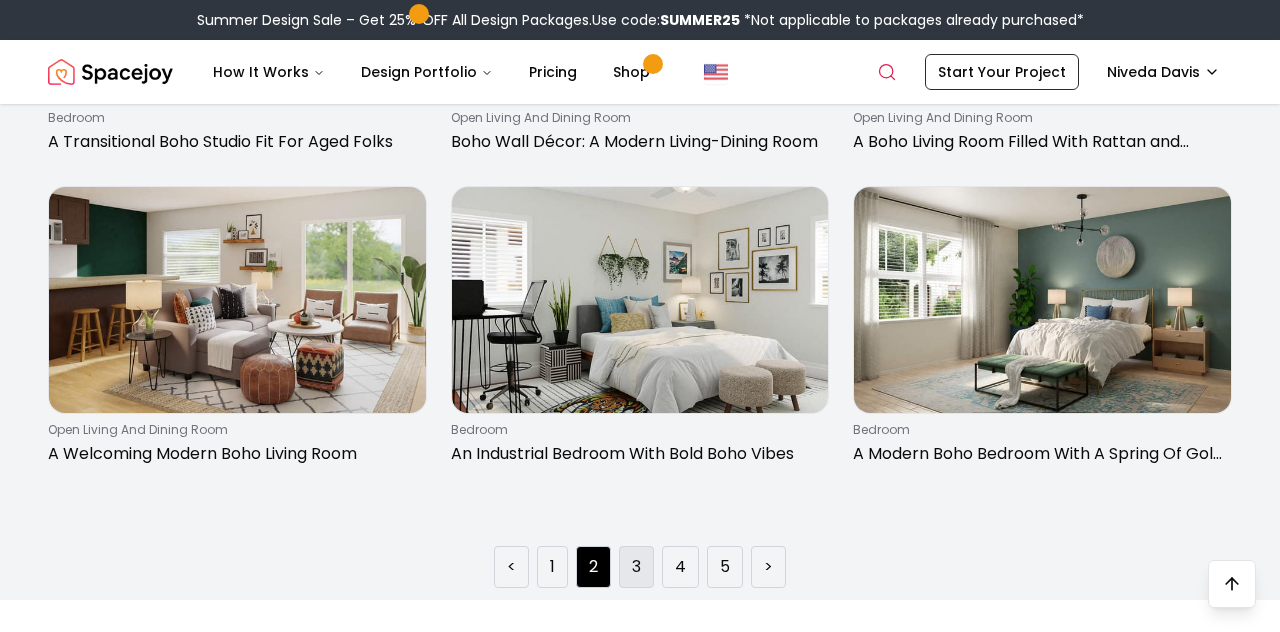 click on "3" at bounding box center (636, 567) 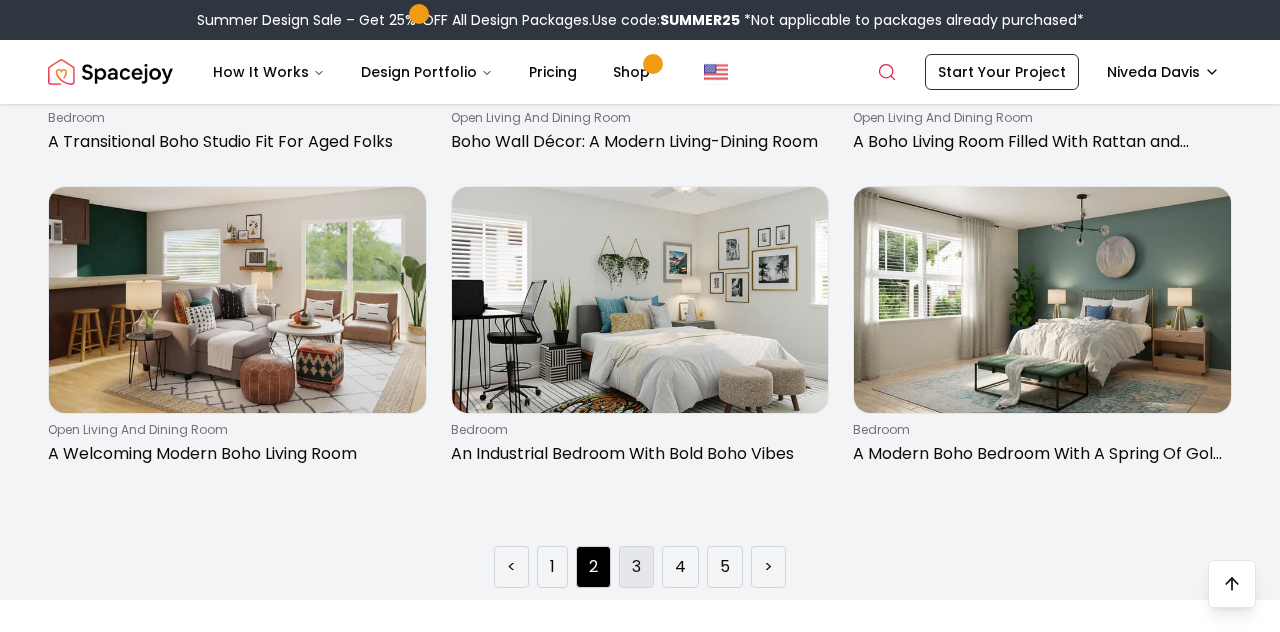 click on "3" at bounding box center [636, 567] 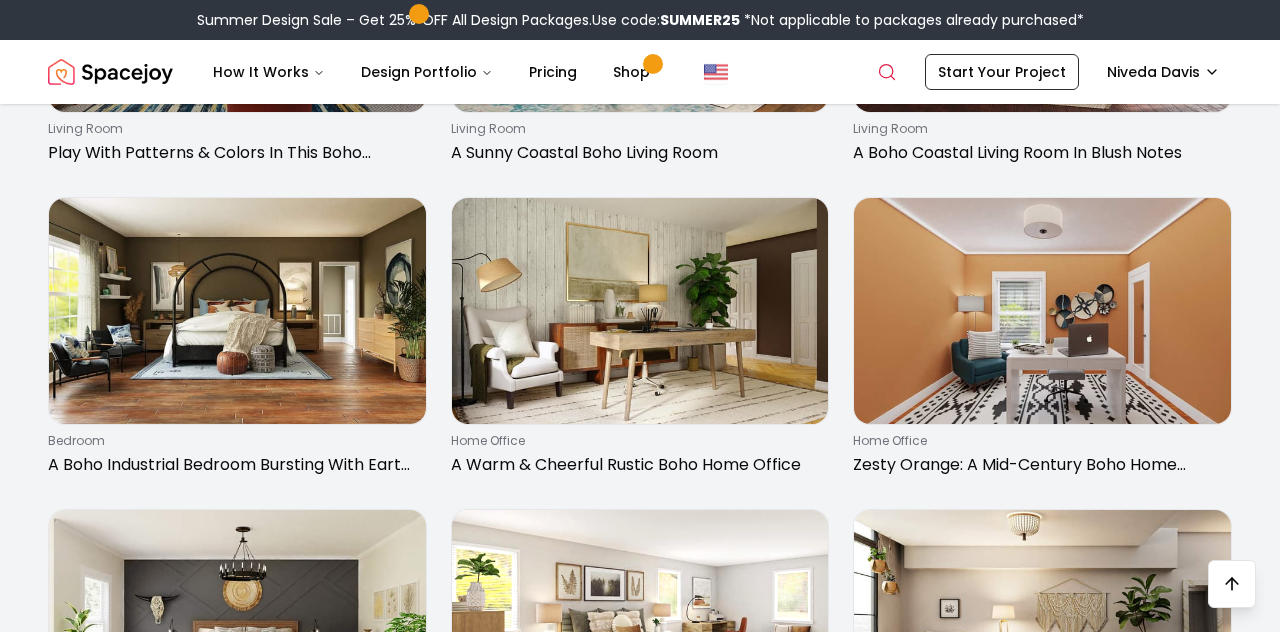 scroll, scrollTop: 1312, scrollLeft: 0, axis: vertical 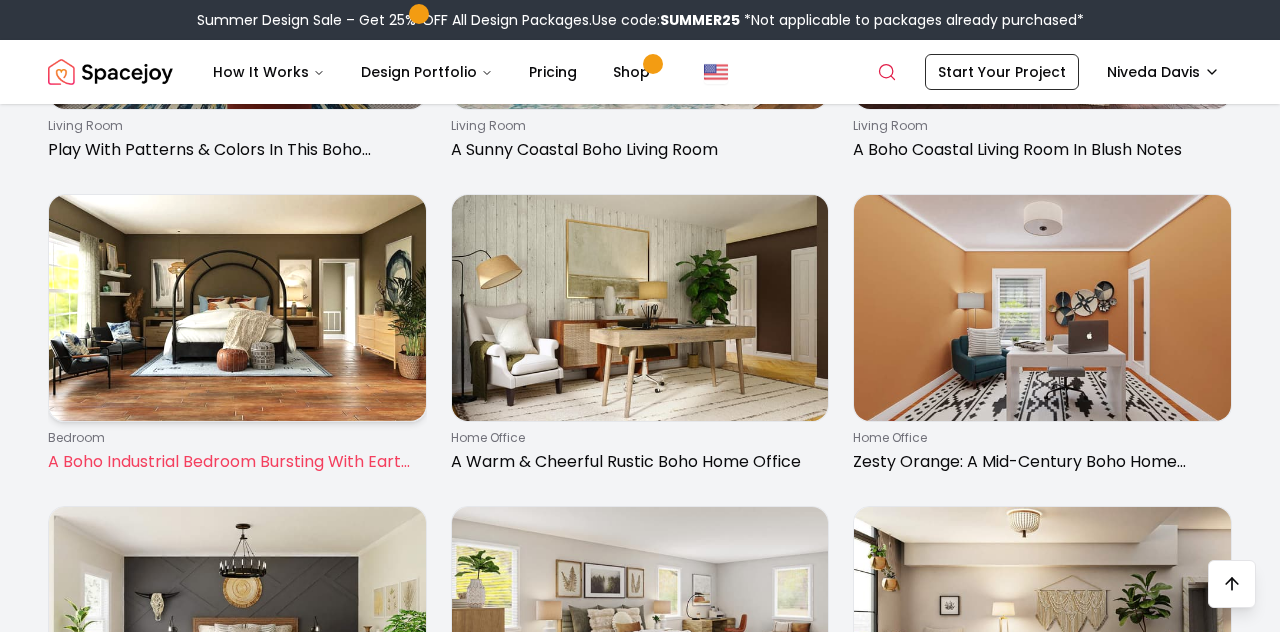 click on "bedroom A Boho Industrial Bedroom Bursting With Earth Tones & Textures" at bounding box center [233, 452] 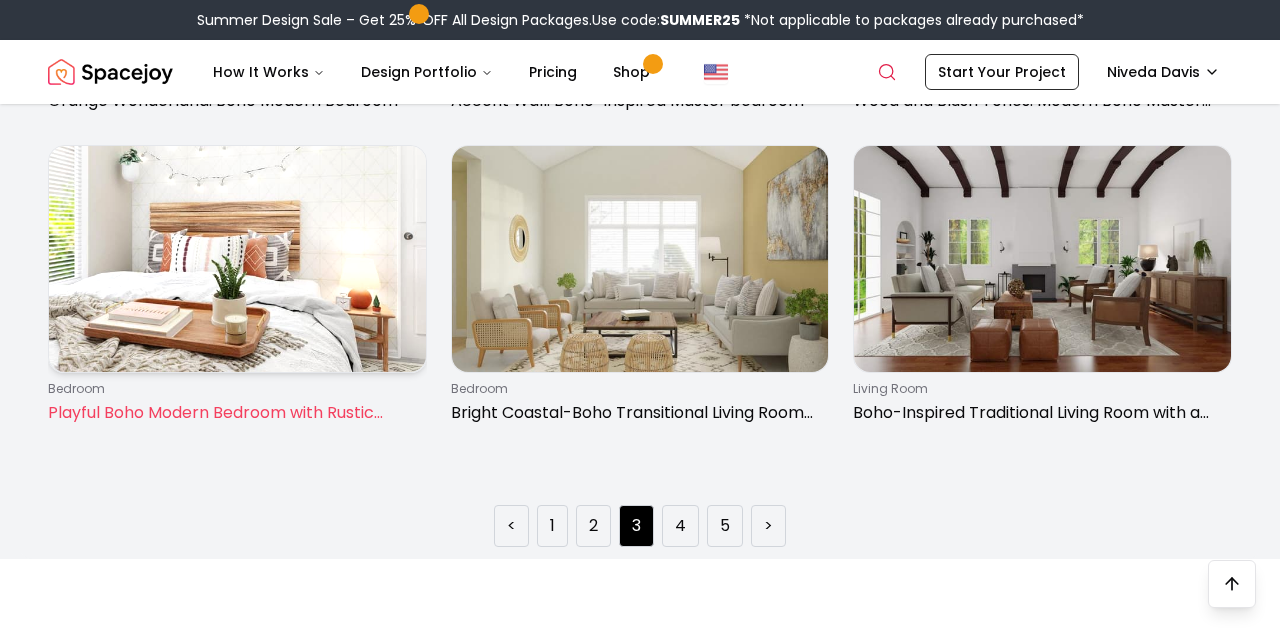 scroll, scrollTop: 2988, scrollLeft: 0, axis: vertical 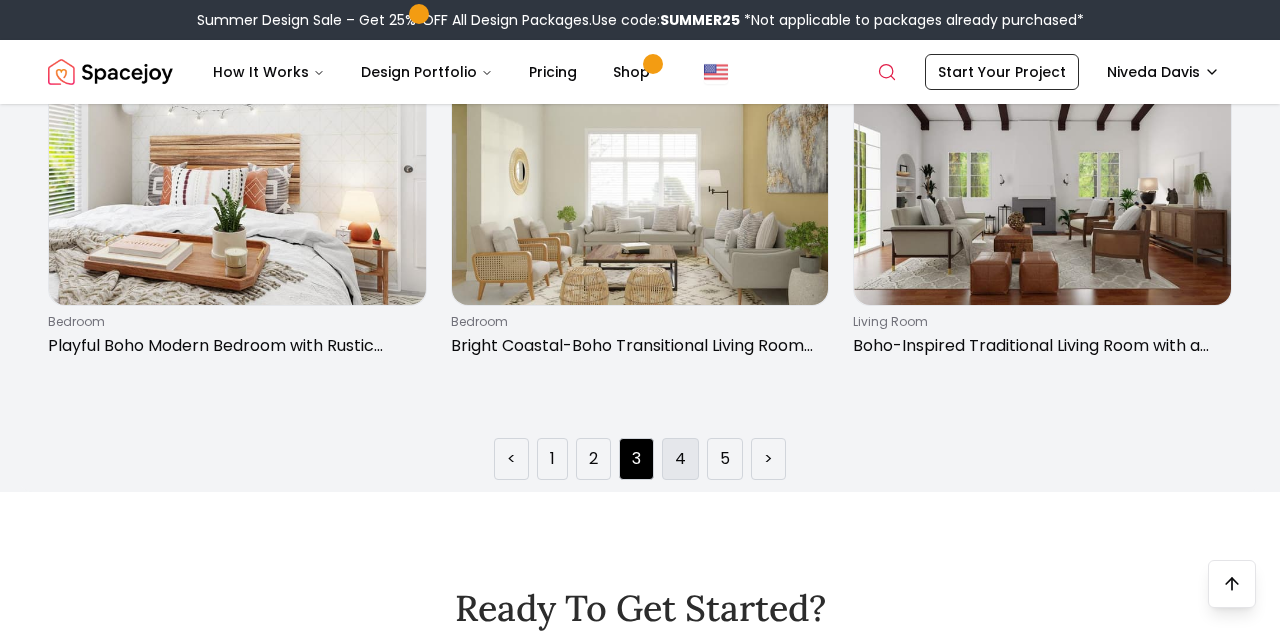 click on "4" at bounding box center (680, 459) 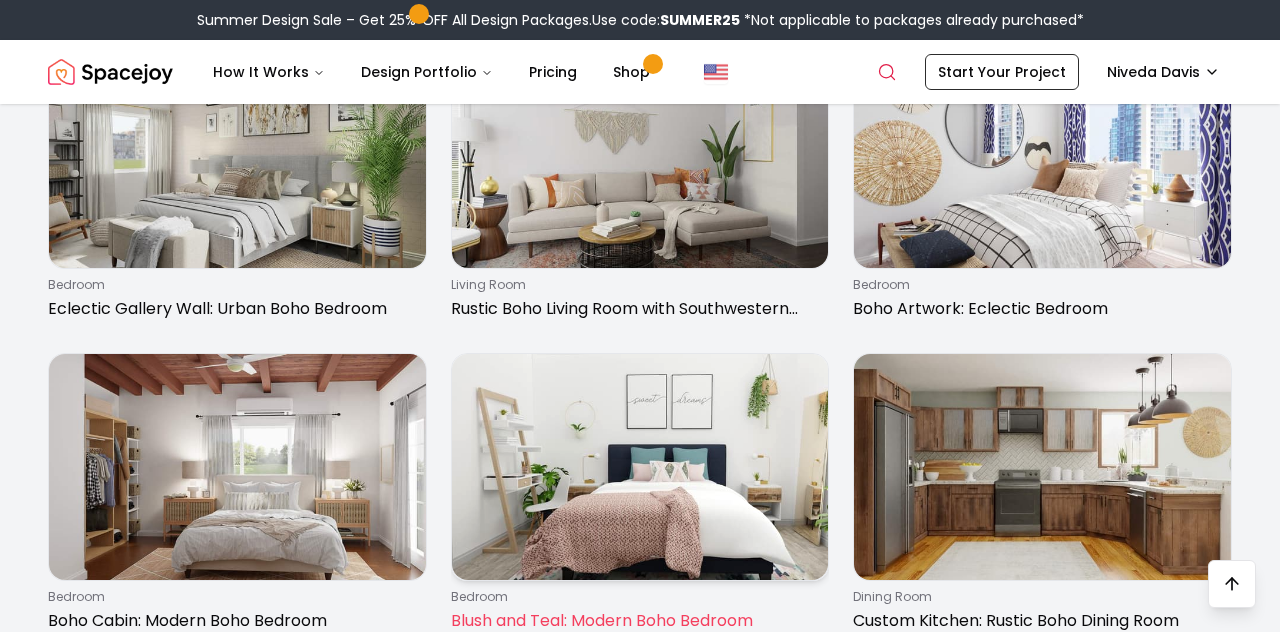 scroll, scrollTop: 2963, scrollLeft: 0, axis: vertical 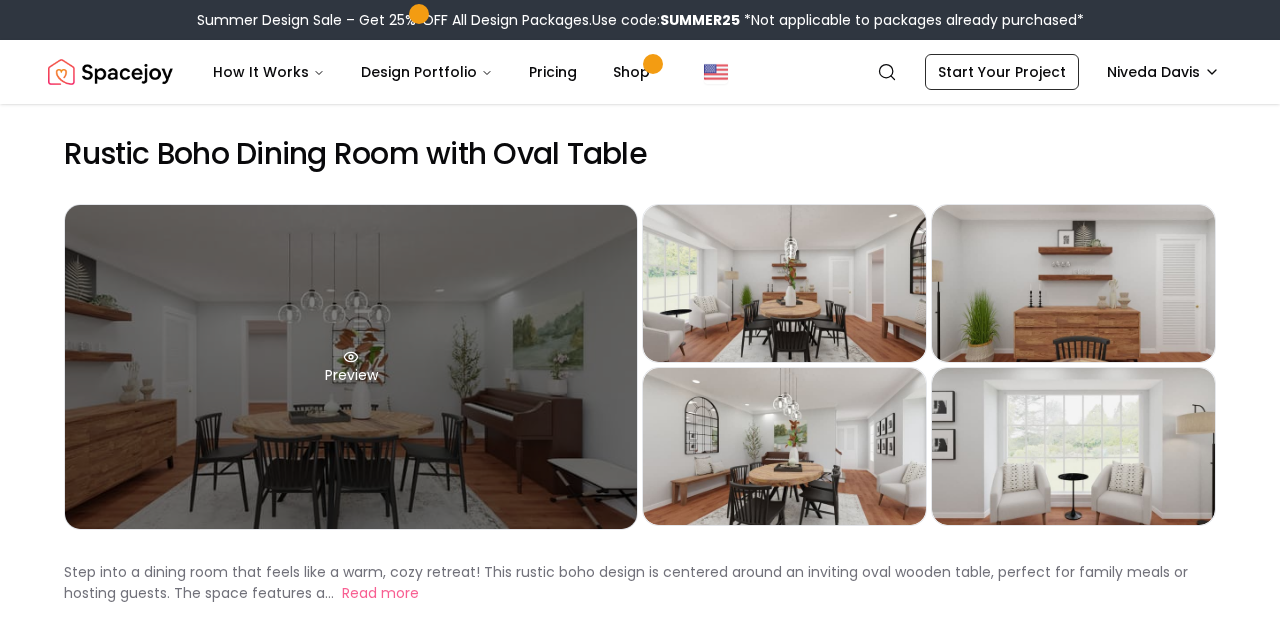 click on "Preview" at bounding box center [351, 367] 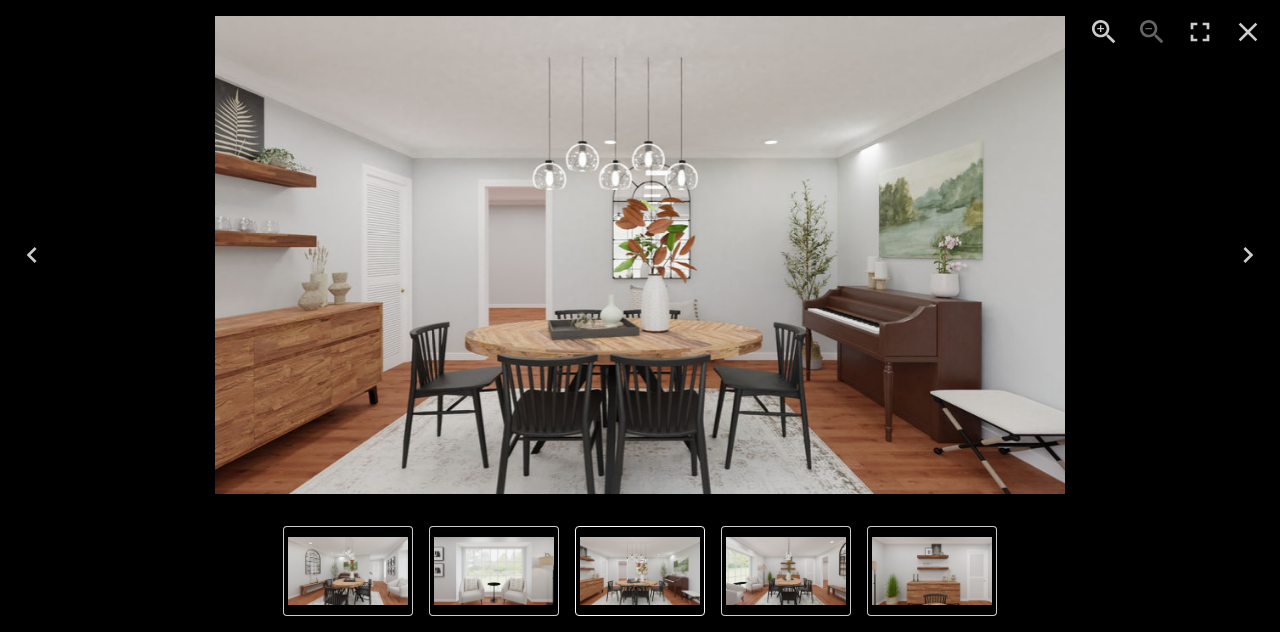 click 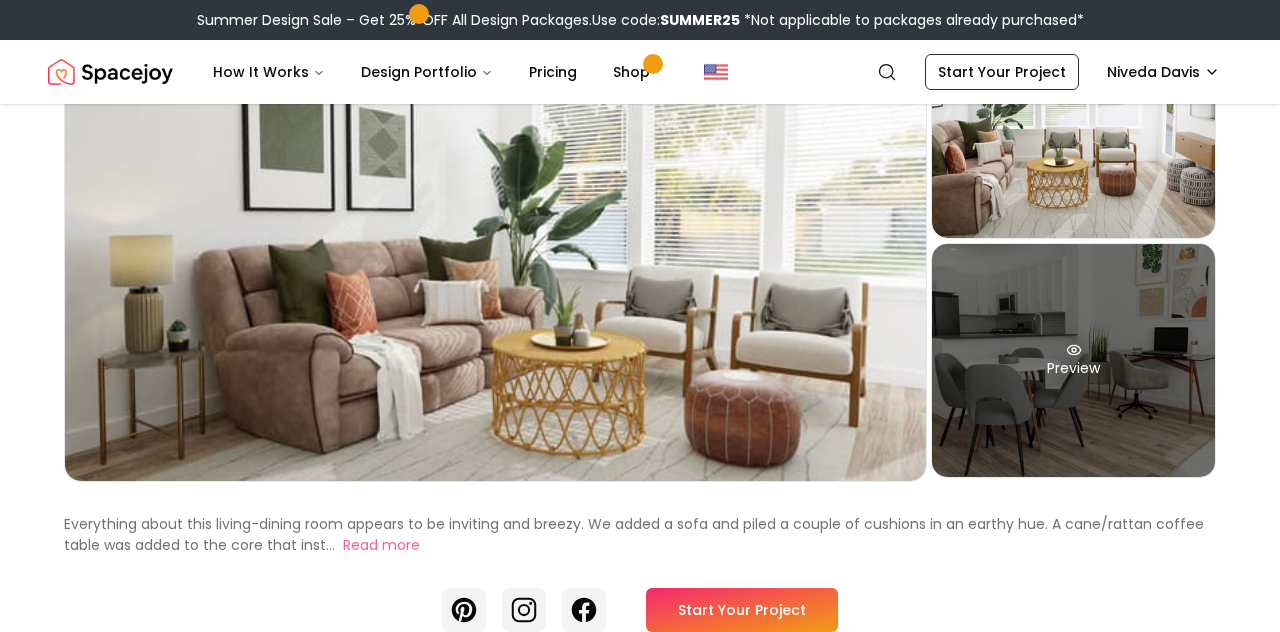 scroll, scrollTop: 219, scrollLeft: 0, axis: vertical 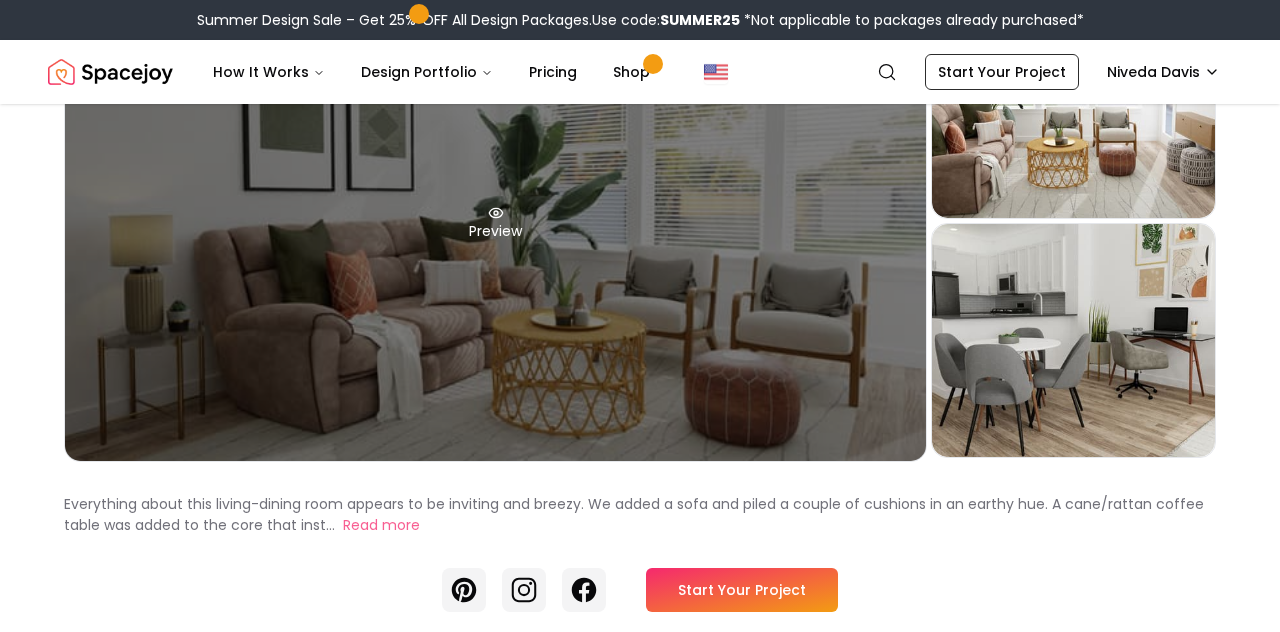 click on "Preview" at bounding box center [495, 223] 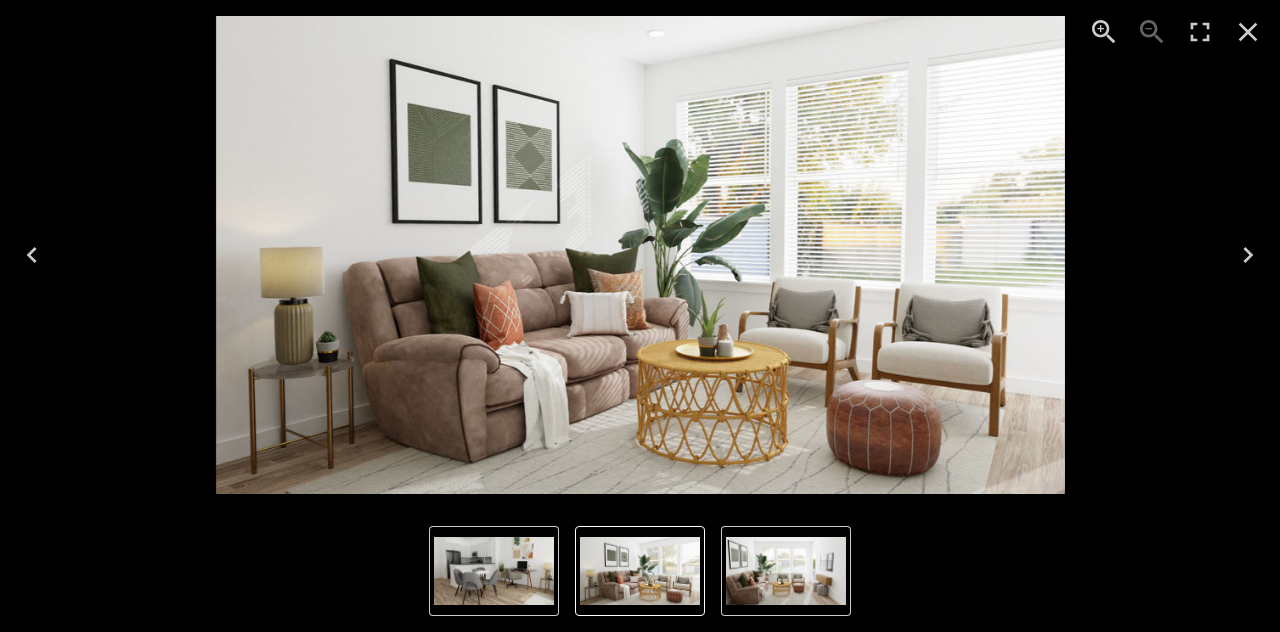 click 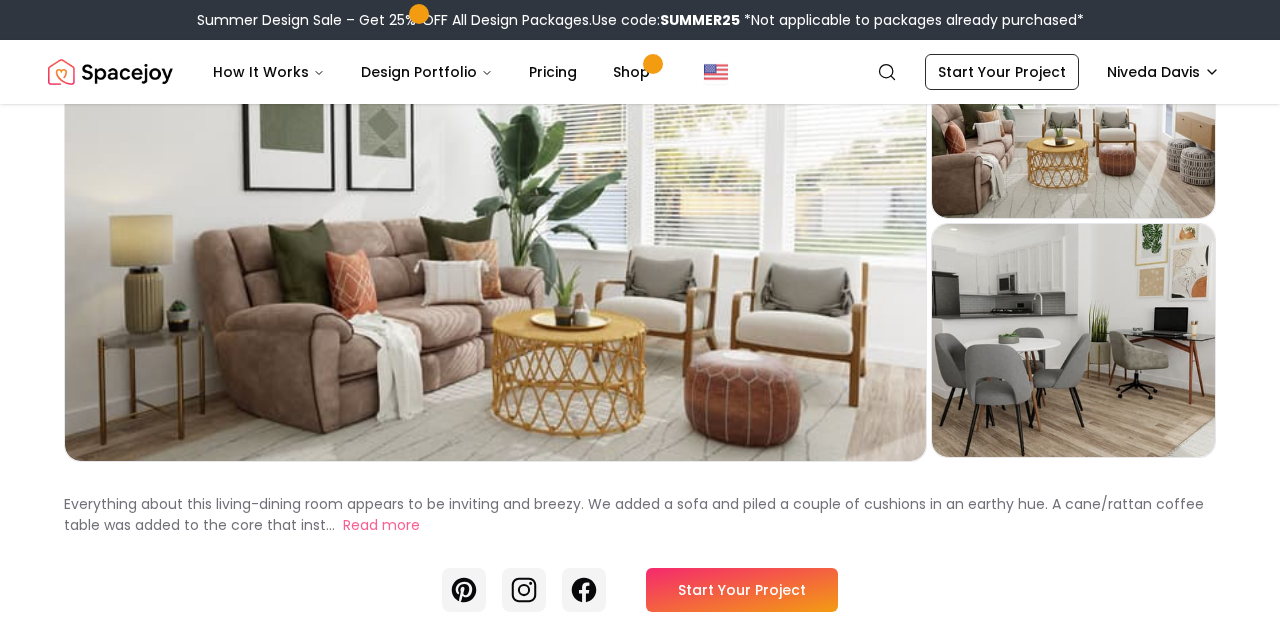 click 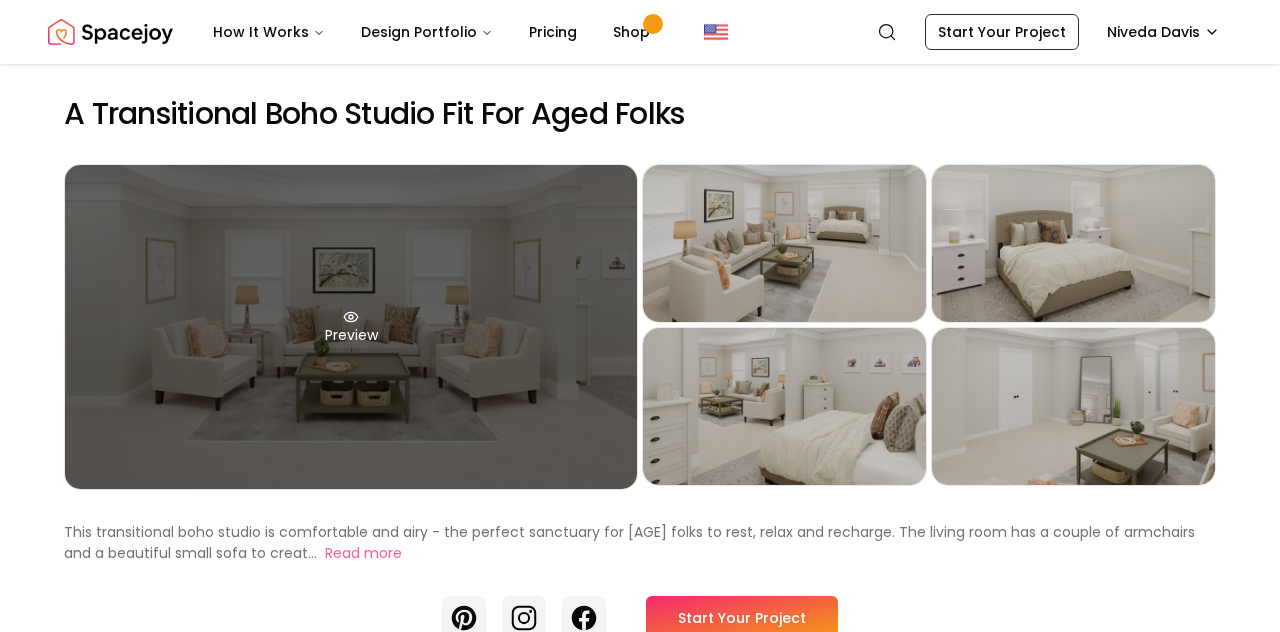 scroll, scrollTop: 0, scrollLeft: 0, axis: both 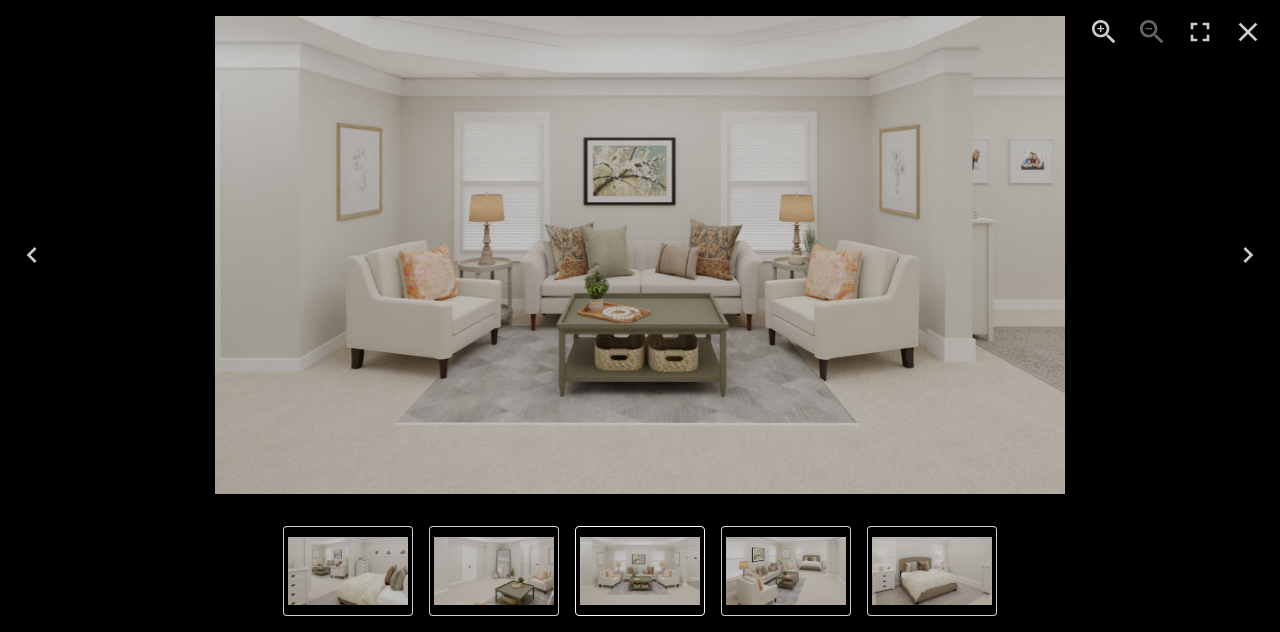 click 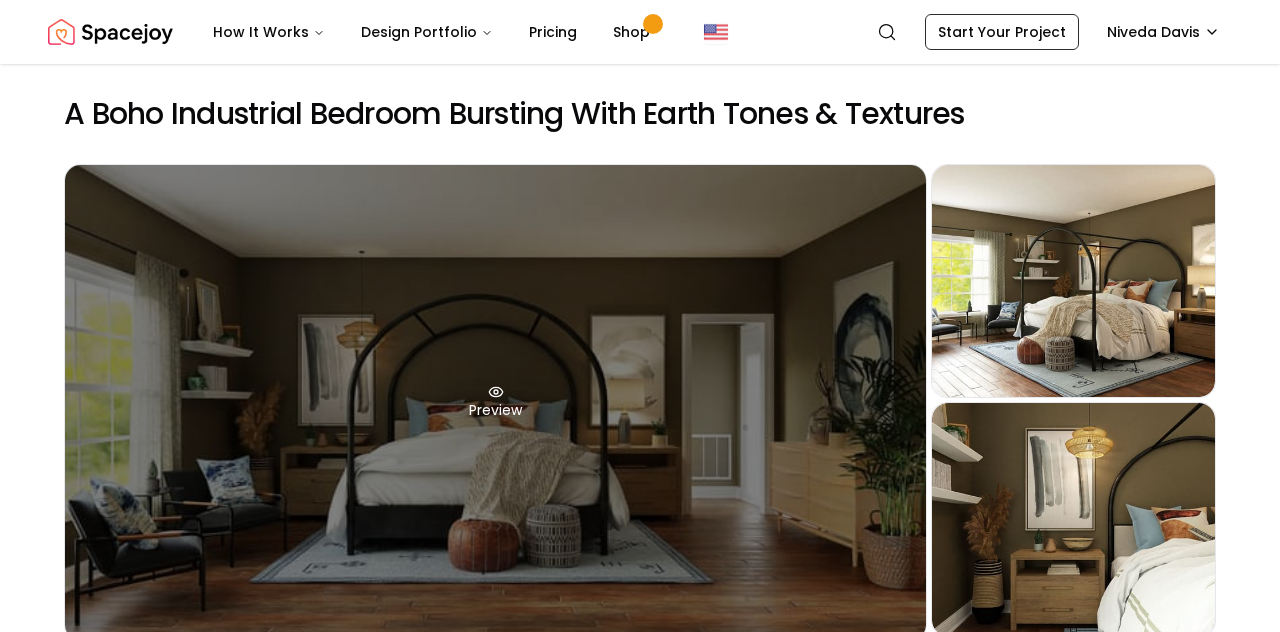 scroll, scrollTop: 0, scrollLeft: 0, axis: both 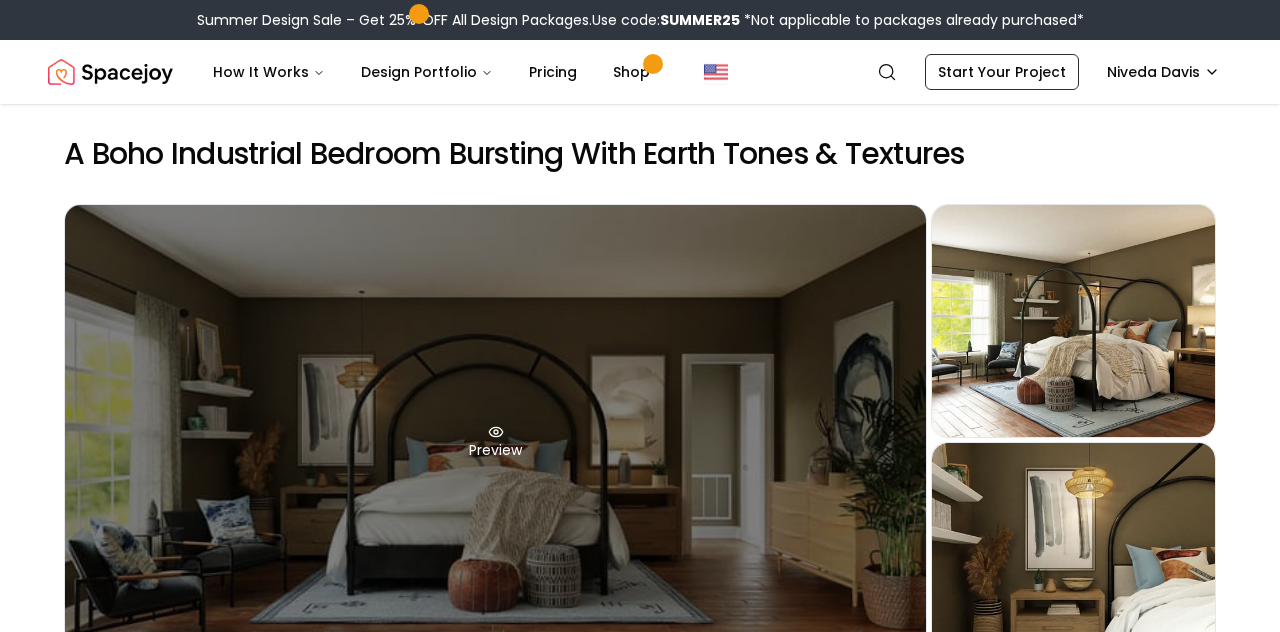 click on "Preview" at bounding box center (495, 442) 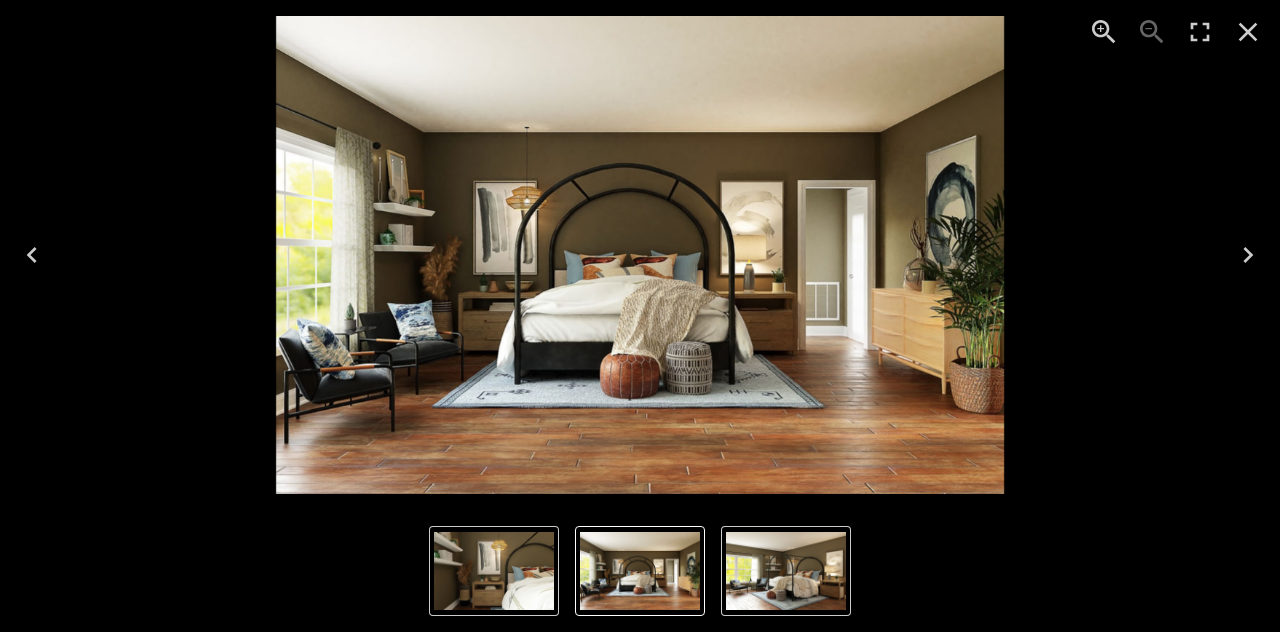 click 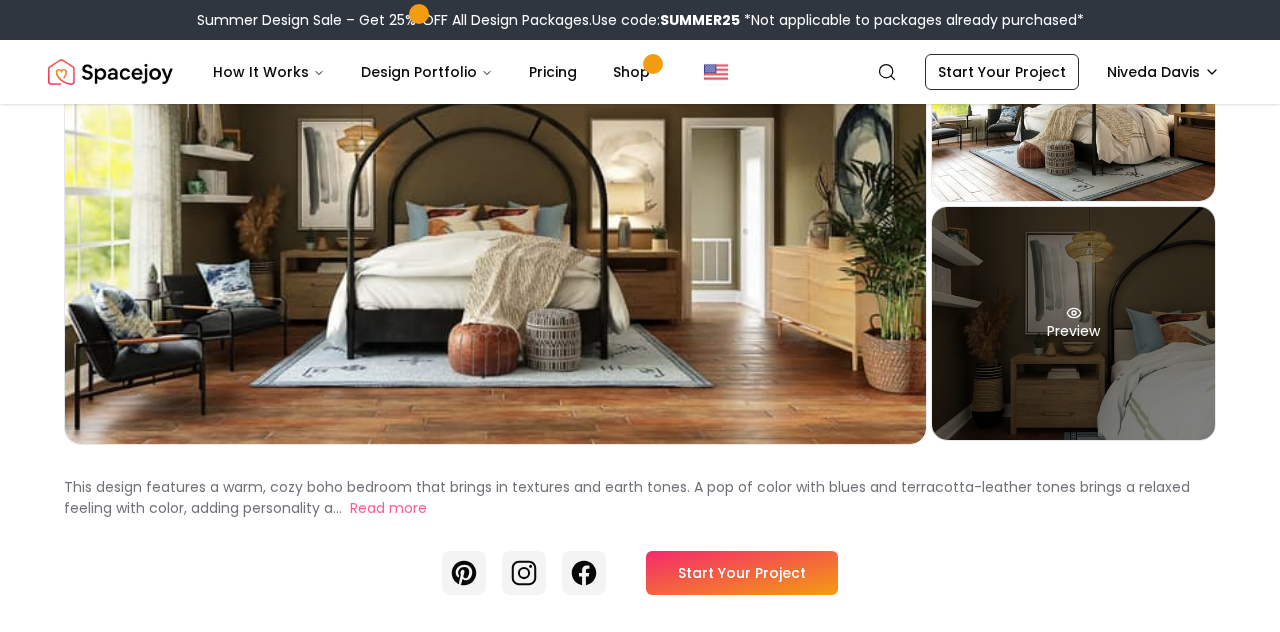 scroll, scrollTop: 238, scrollLeft: 0, axis: vertical 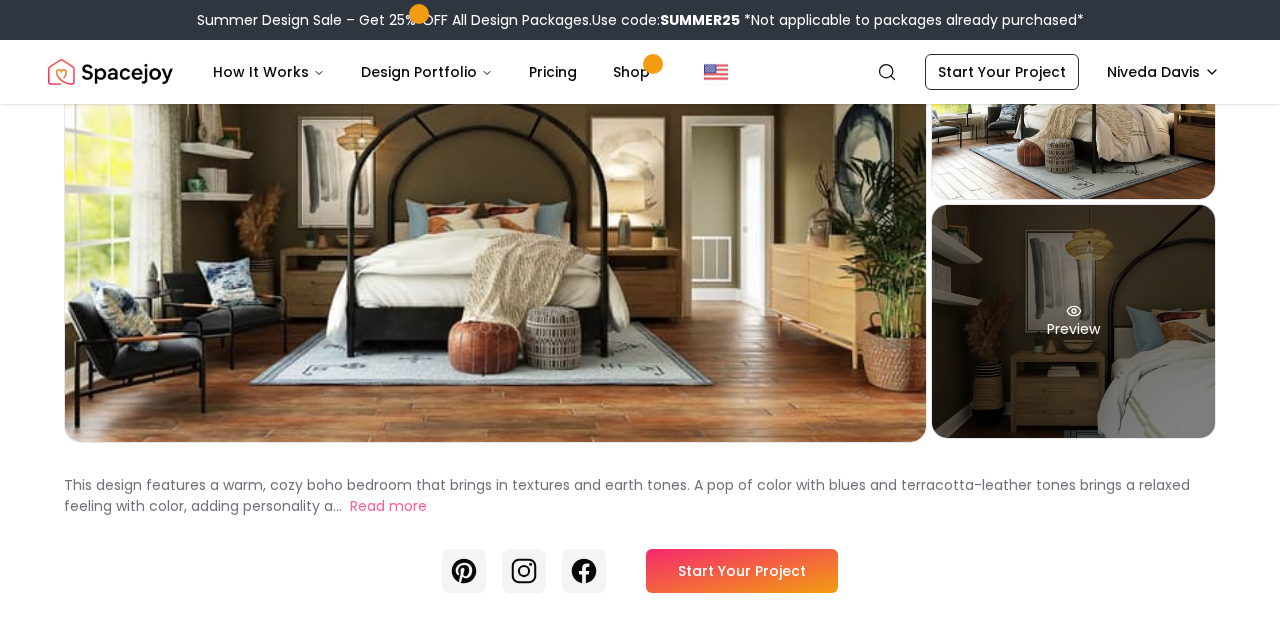 click on "Preview" at bounding box center [1073, 321] 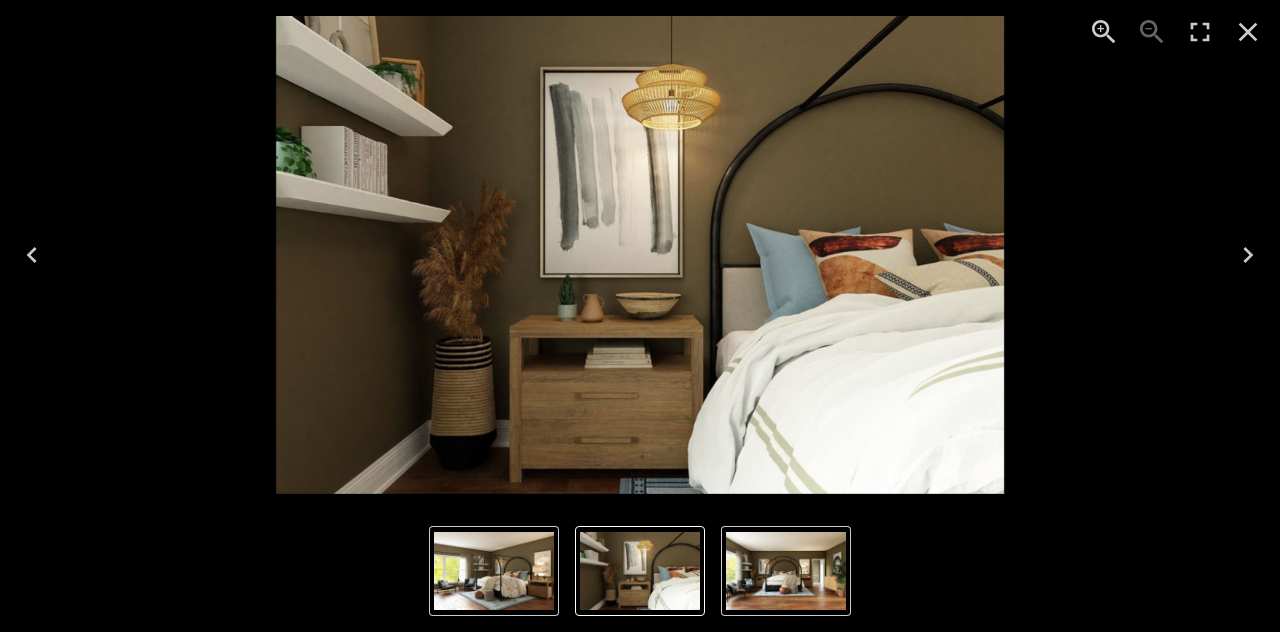 click 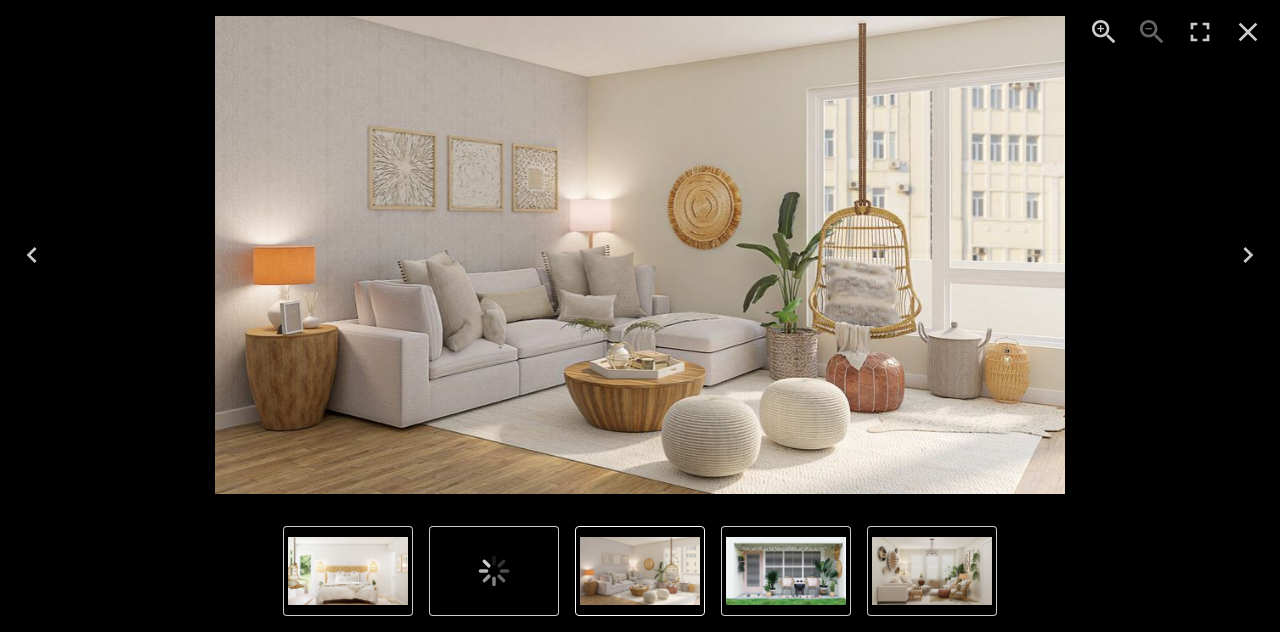 scroll, scrollTop: 0, scrollLeft: 0, axis: both 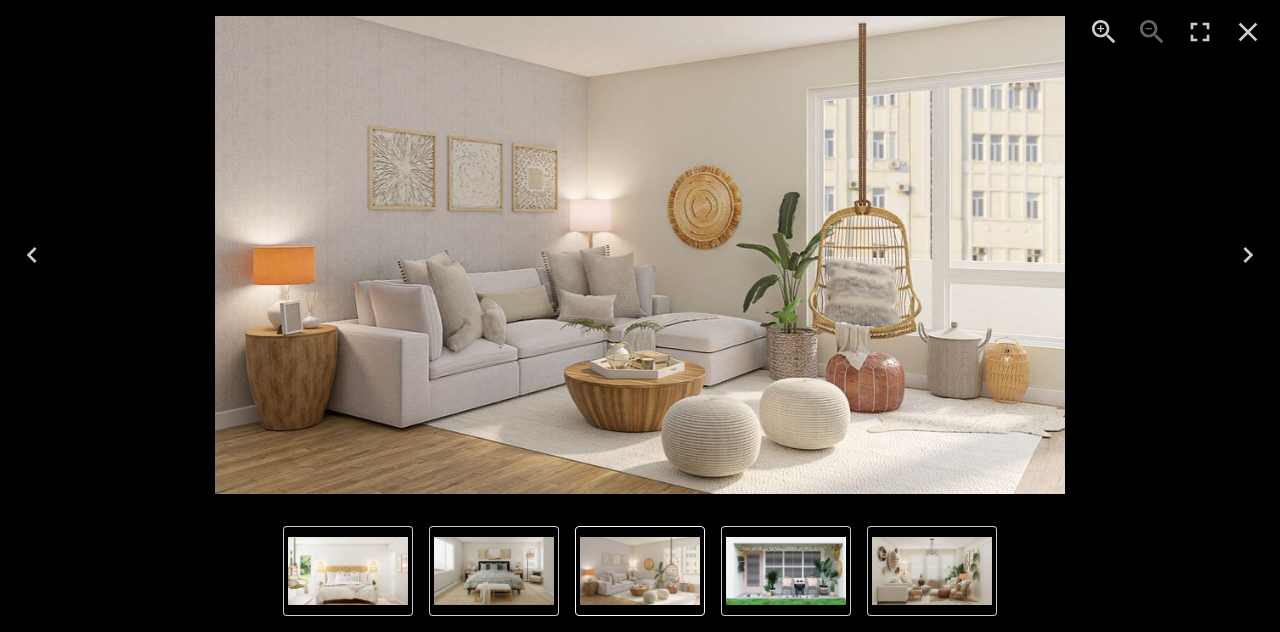 click 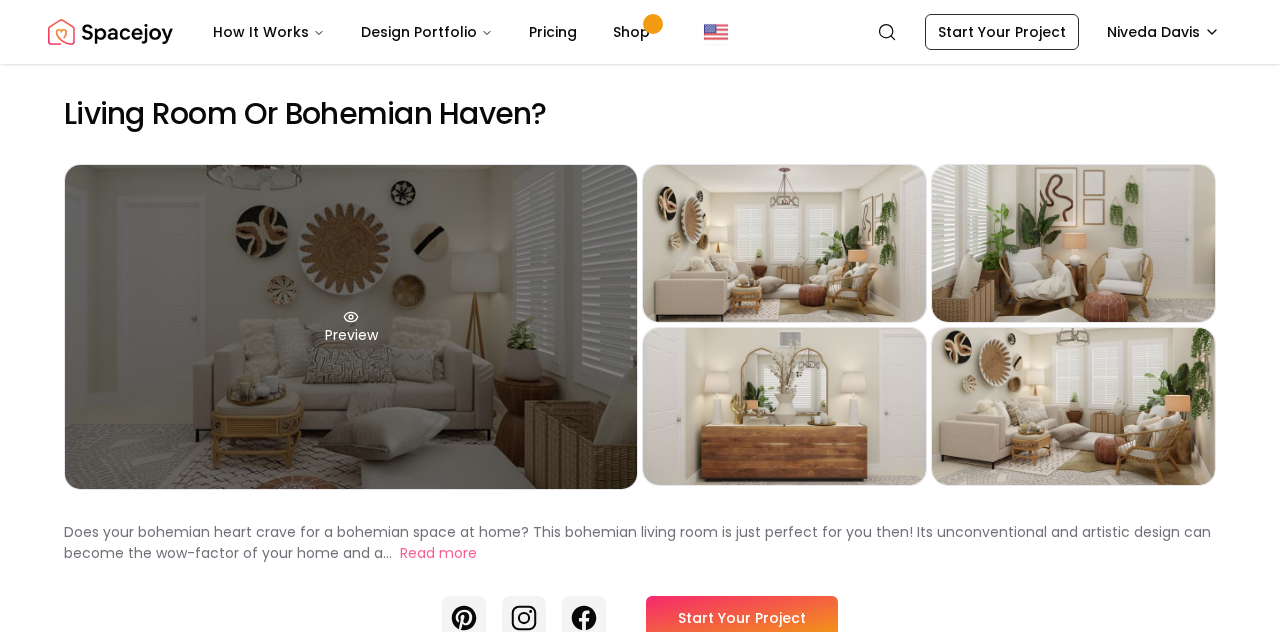 scroll, scrollTop: 0, scrollLeft: 0, axis: both 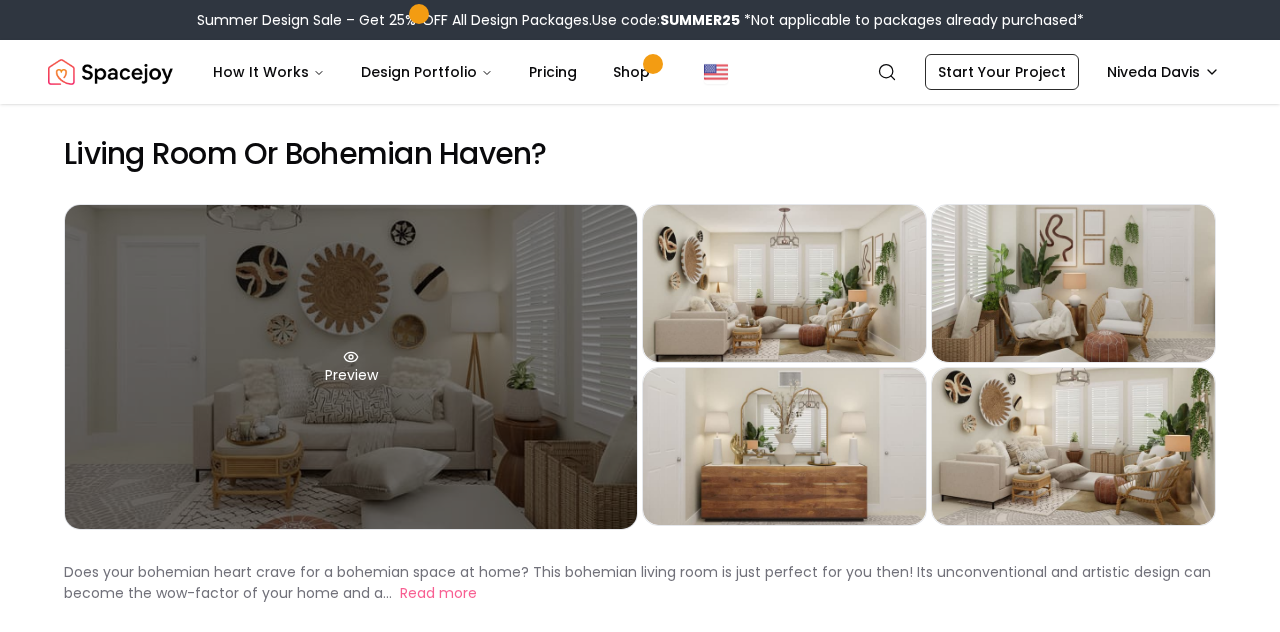 click on "Preview" at bounding box center [351, 367] 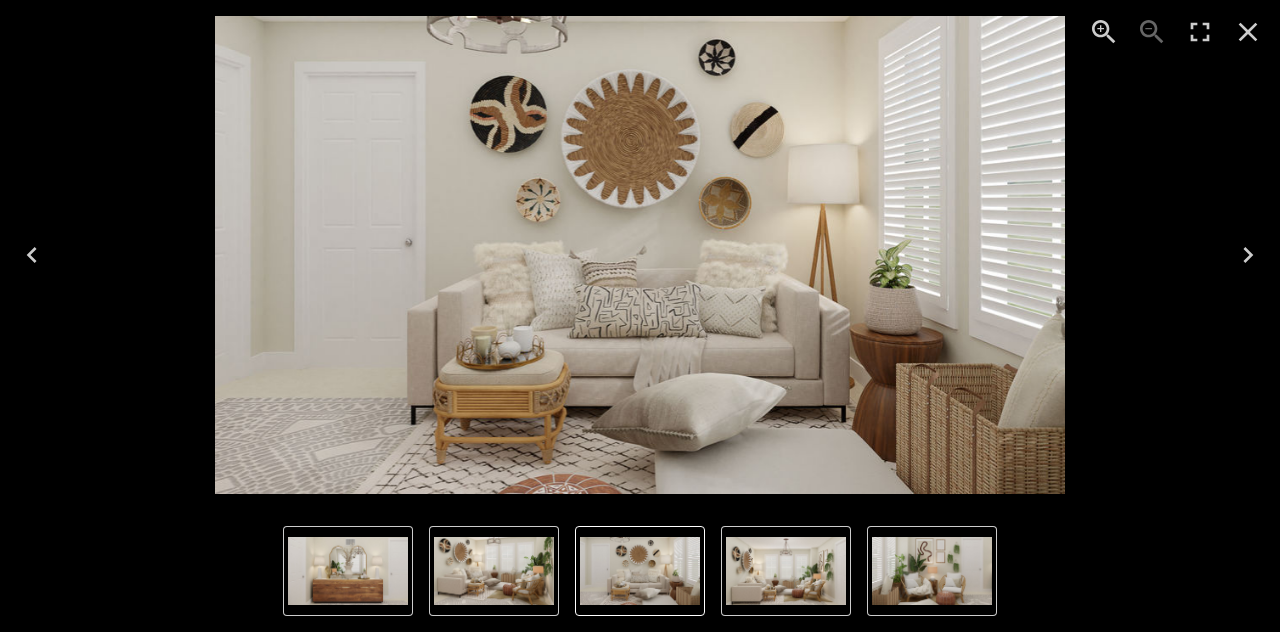 click 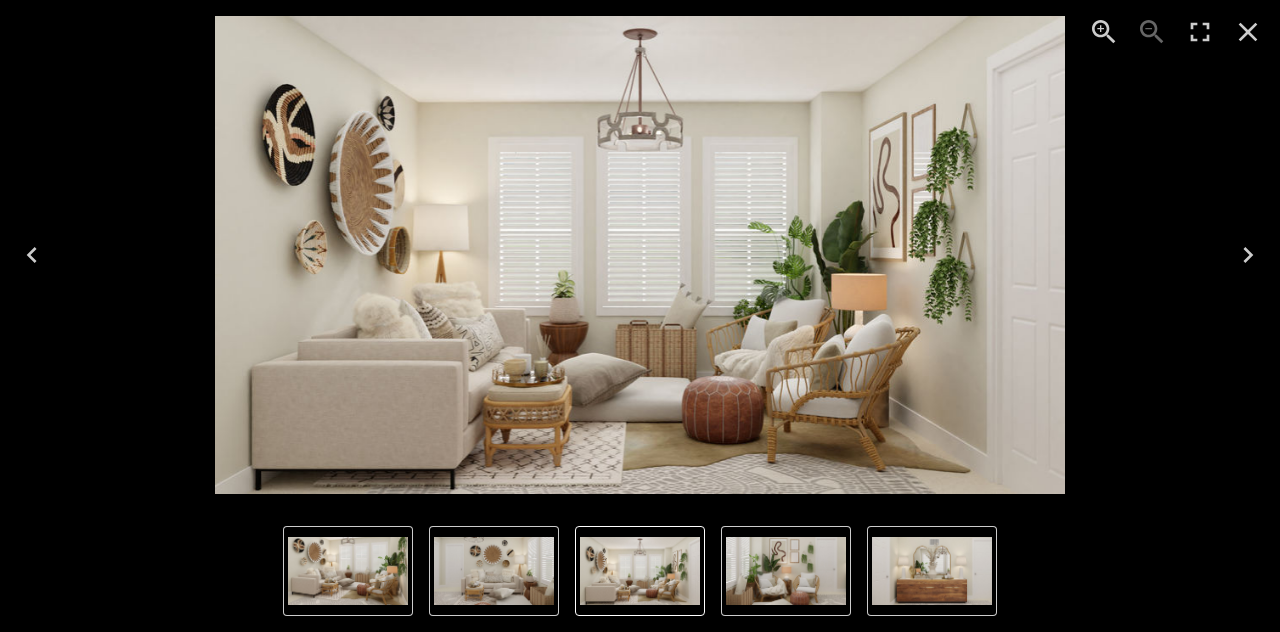 click 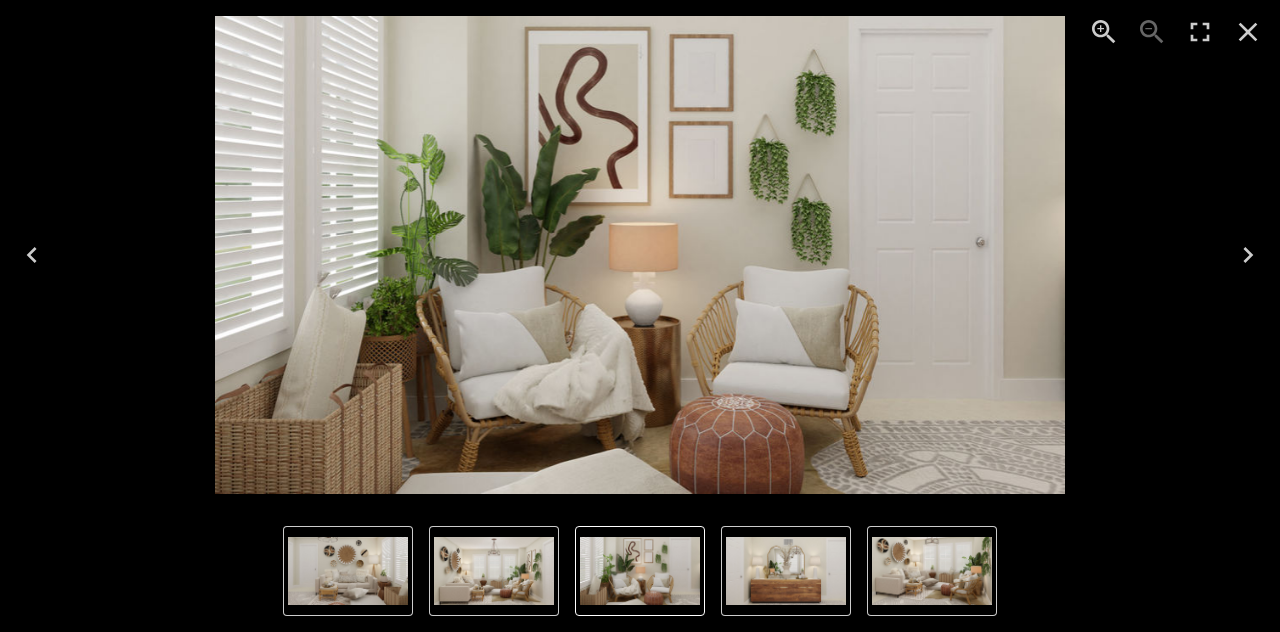 click at bounding box center [639, 255] 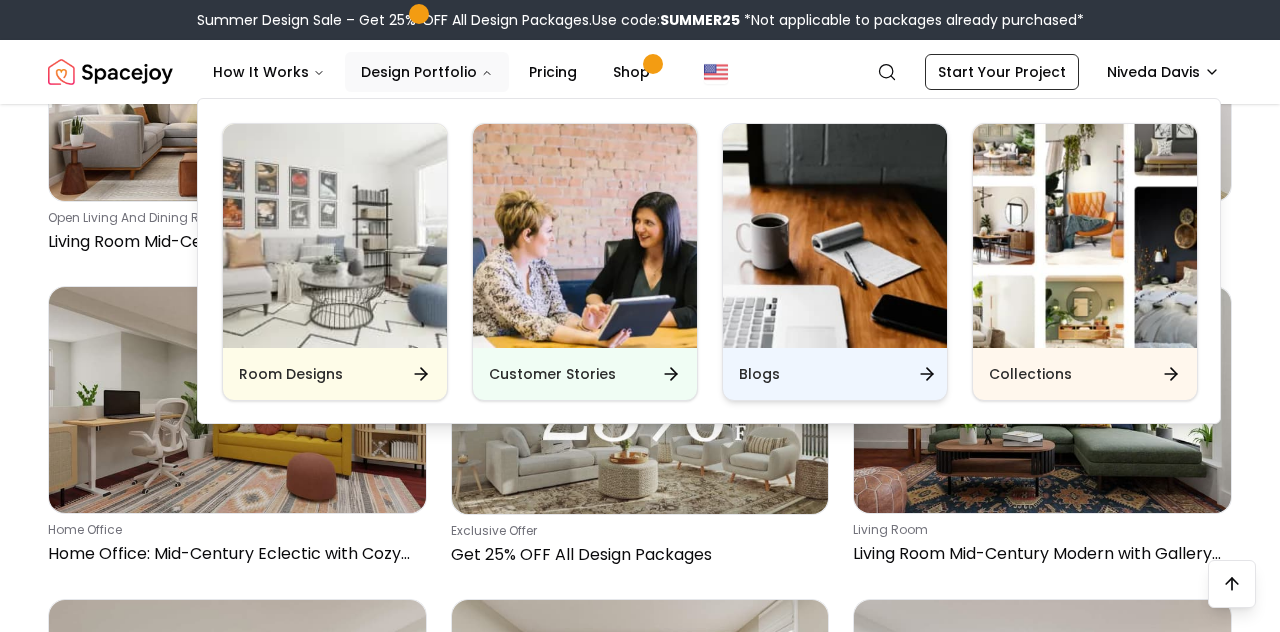 scroll, scrollTop: 1552, scrollLeft: 0, axis: vertical 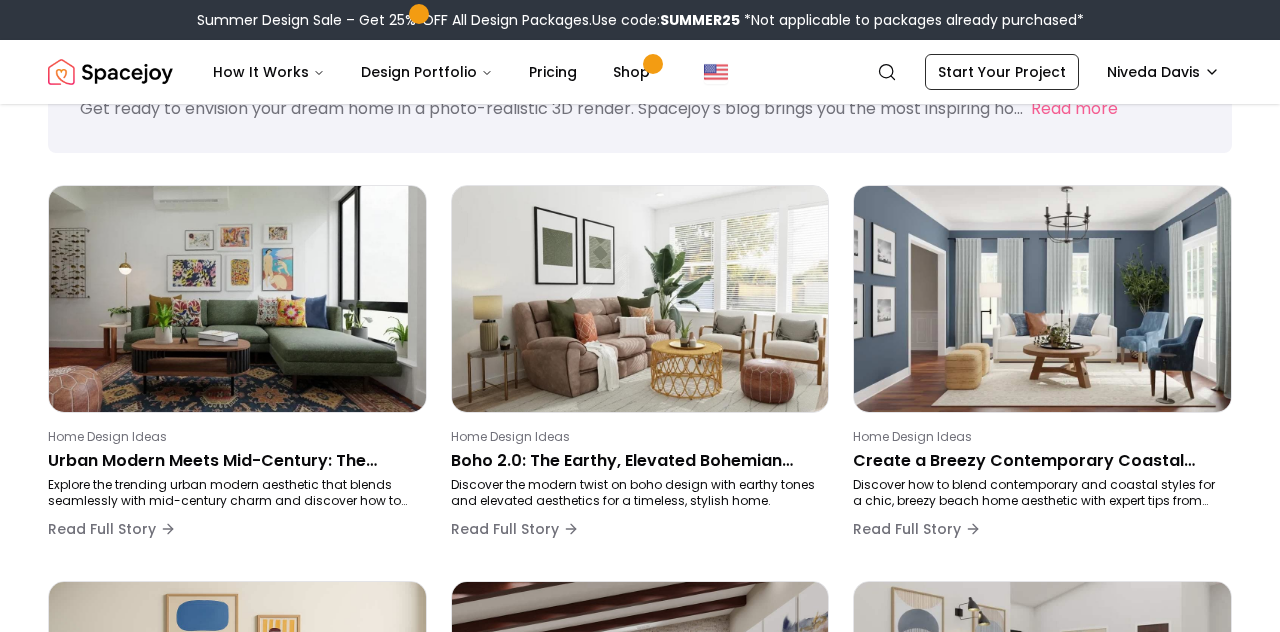 click at bounding box center (110, 72) 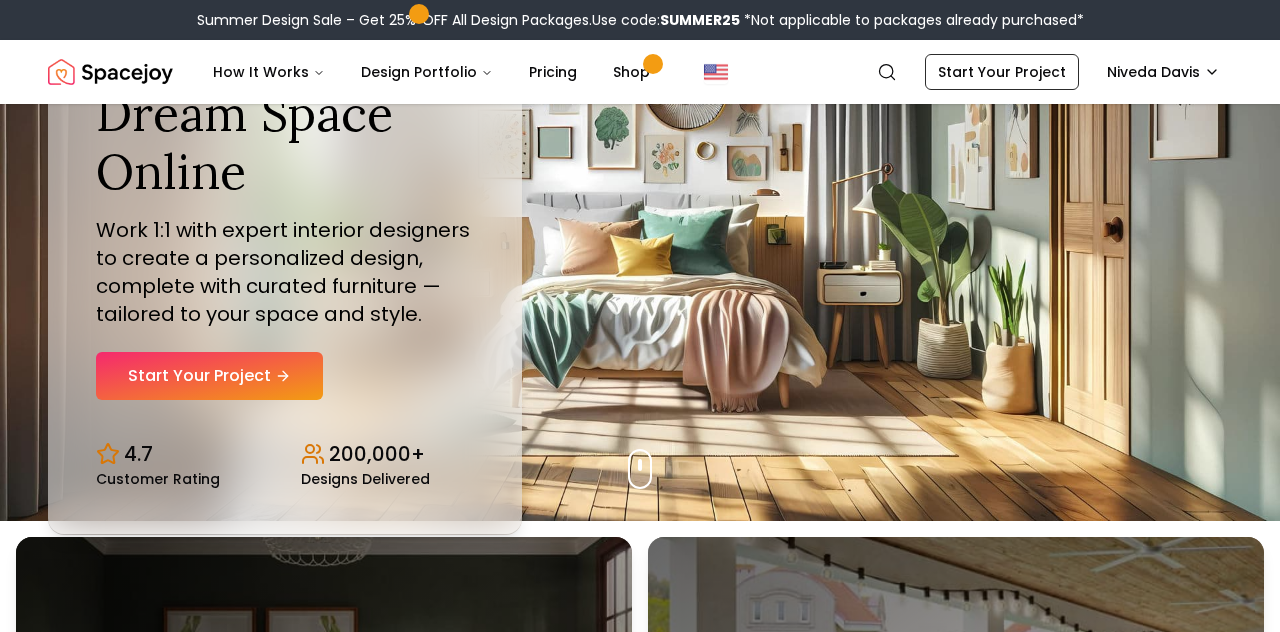 click at bounding box center [110, 72] 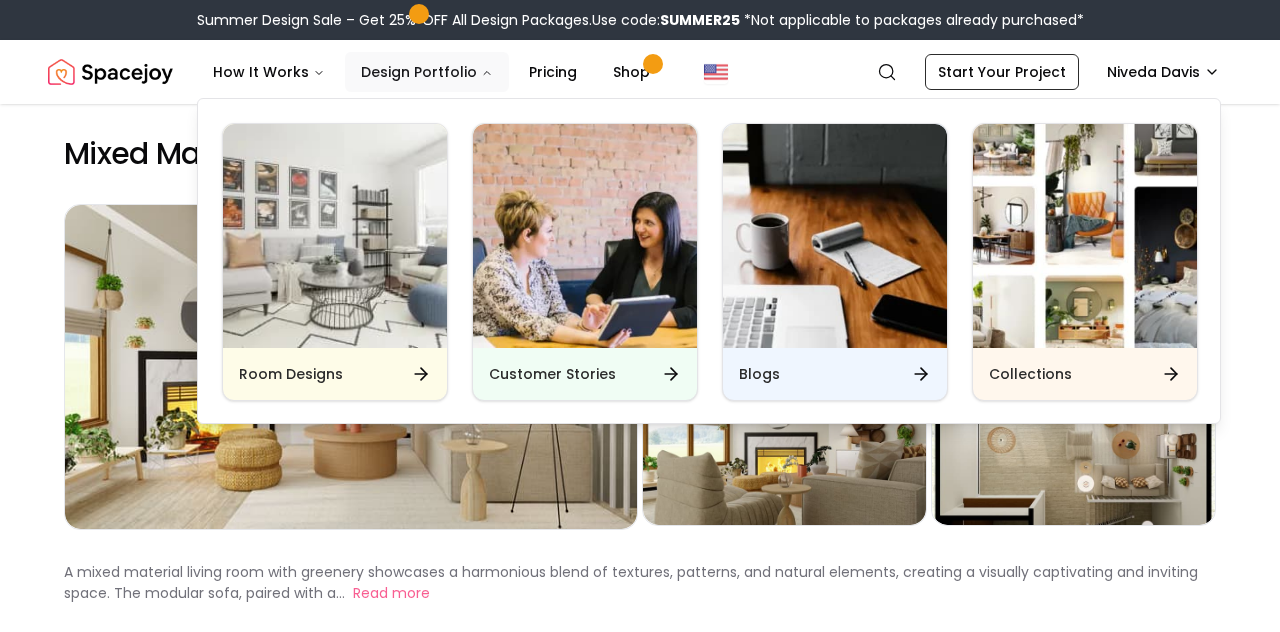 scroll, scrollTop: 0, scrollLeft: 0, axis: both 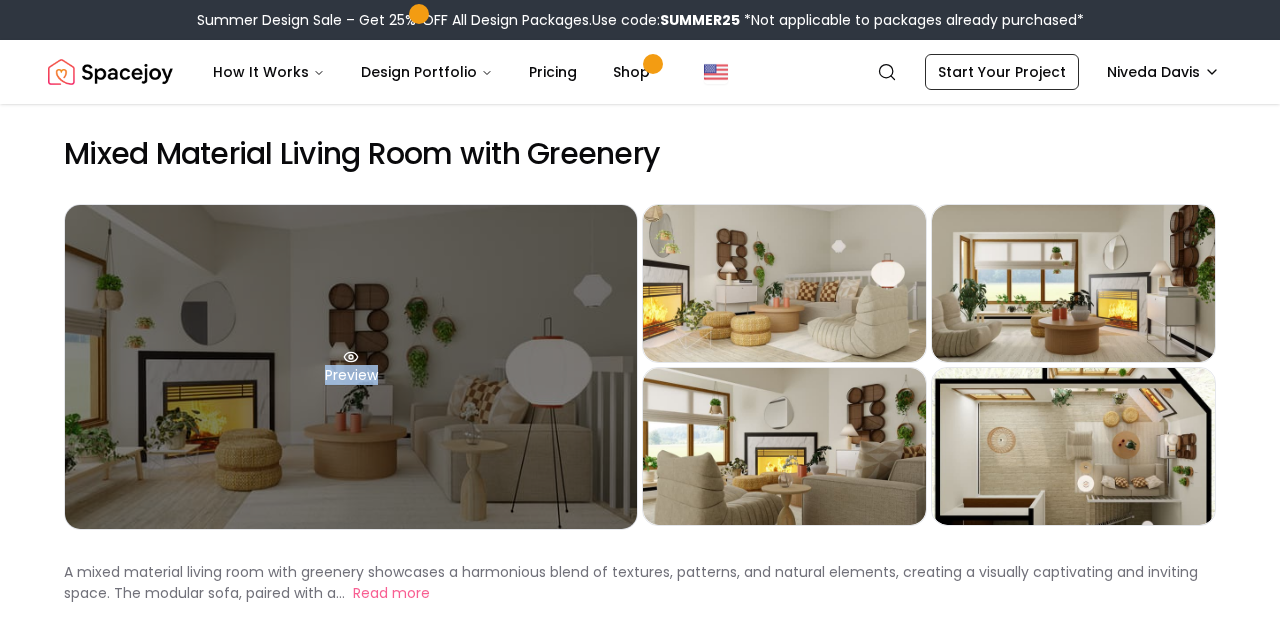 drag, startPoint x: 340, startPoint y: 429, endPoint x: 339, endPoint y: 219, distance: 210.00238 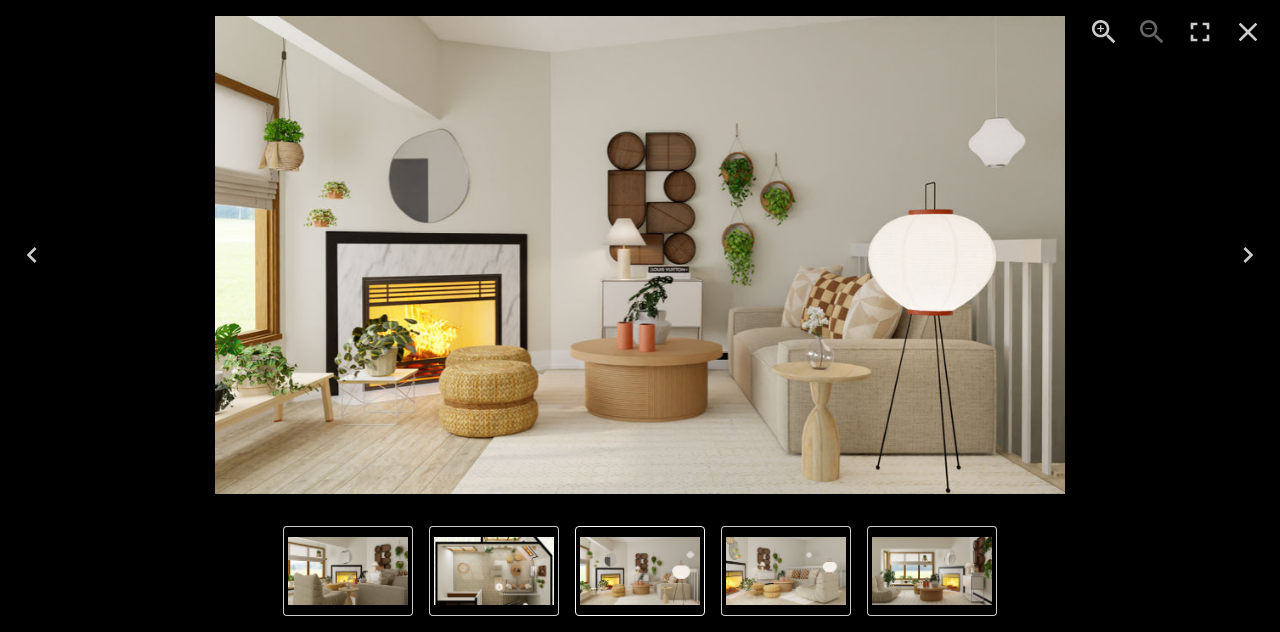 click 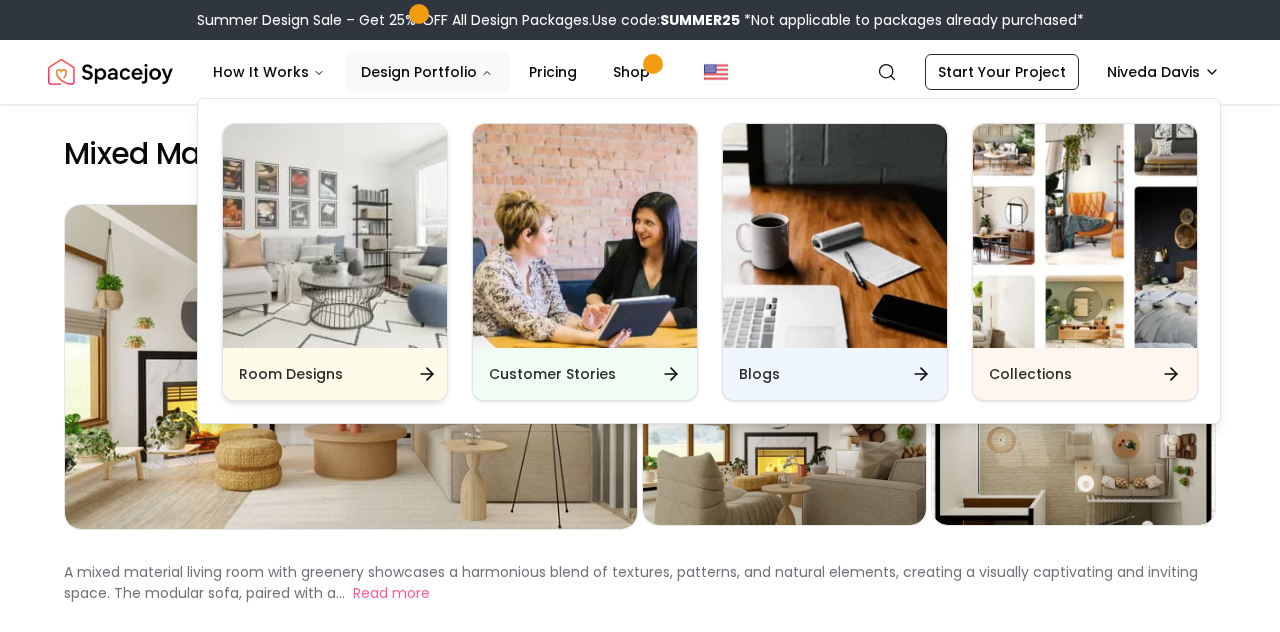 click on "Room Designs" at bounding box center [335, 374] 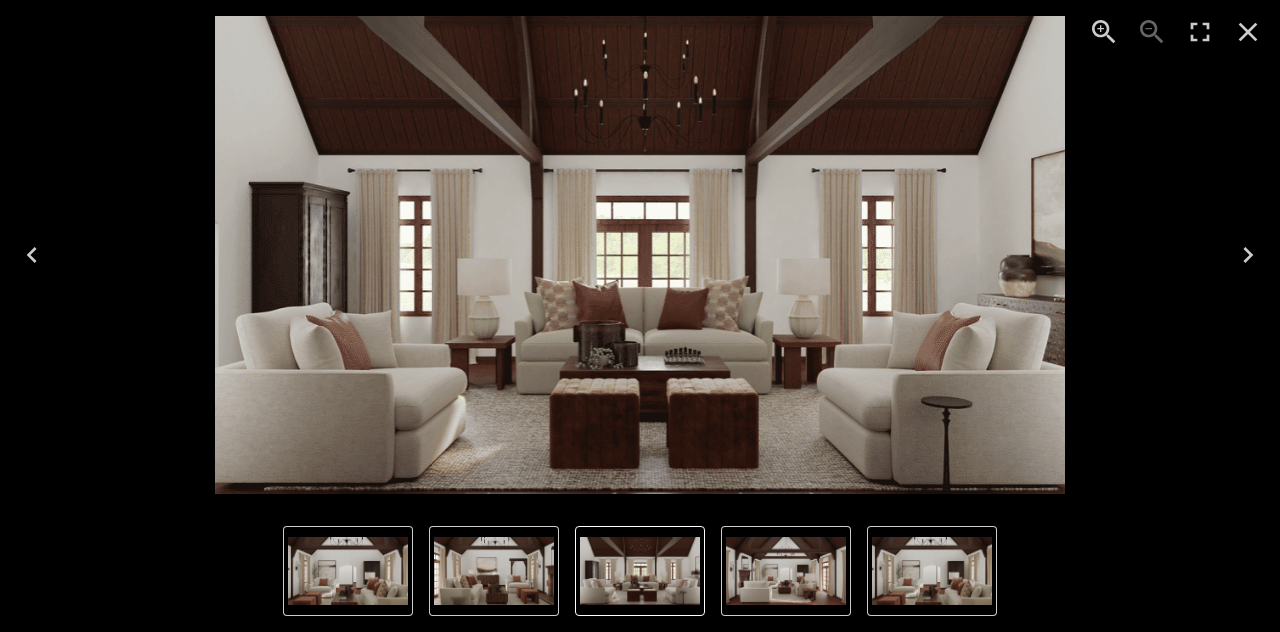 scroll, scrollTop: 52, scrollLeft: 0, axis: vertical 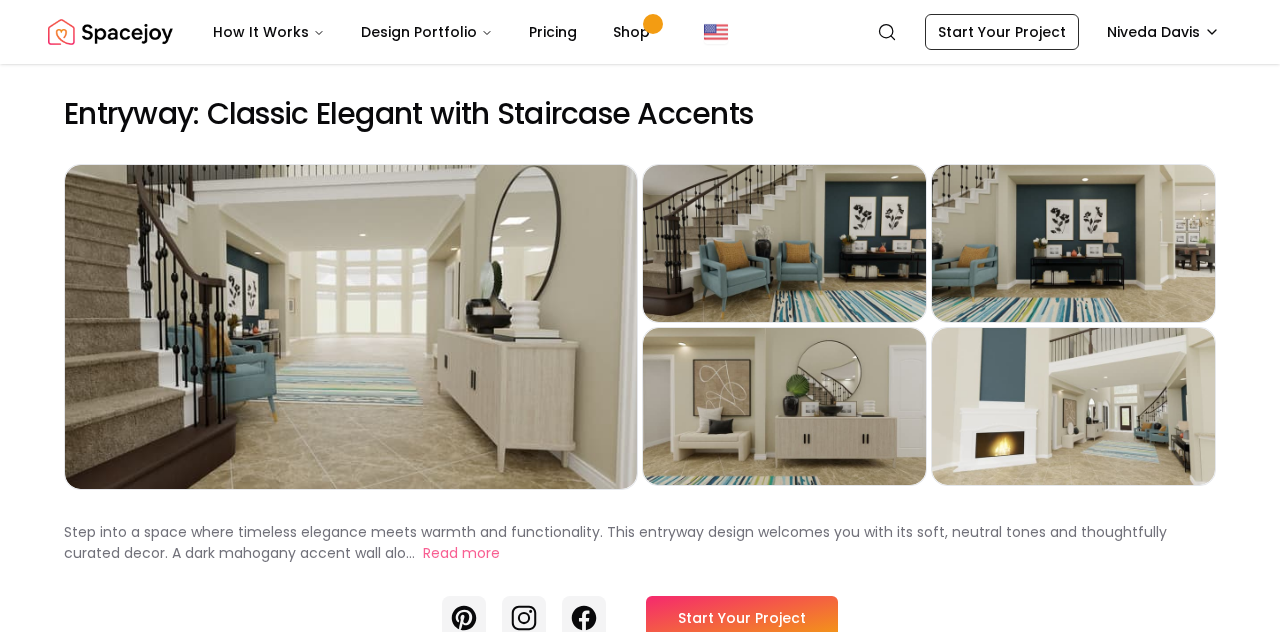 click on "Preview" at bounding box center (784, 243) 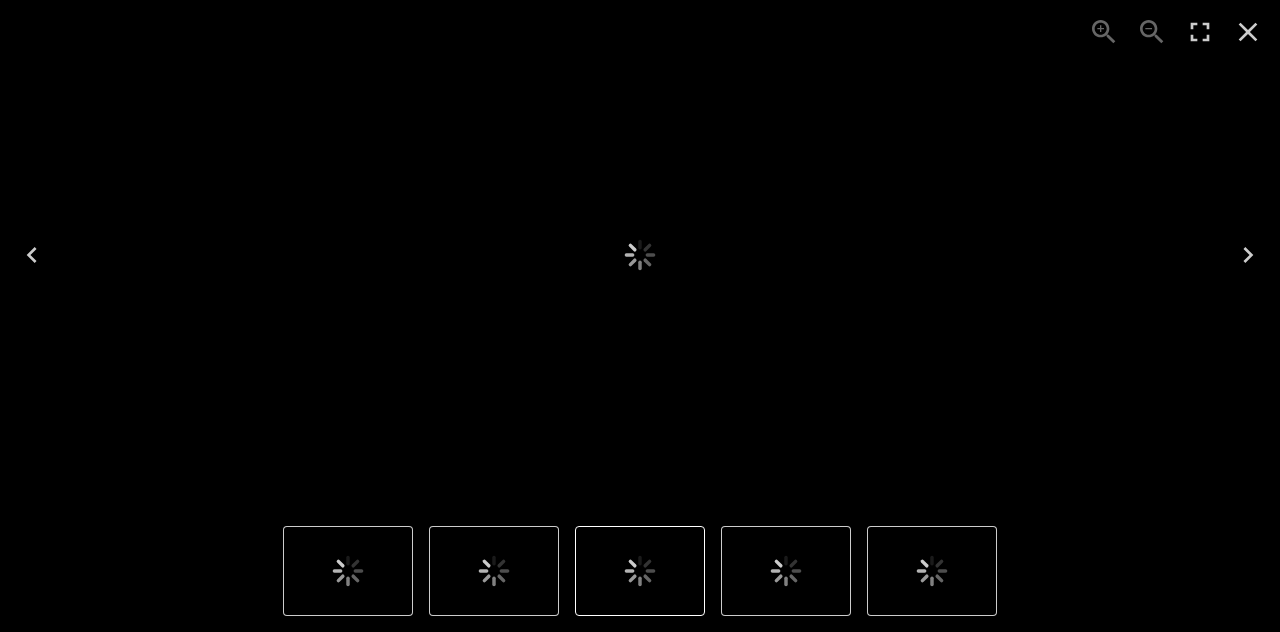 scroll, scrollTop: 0, scrollLeft: 0, axis: both 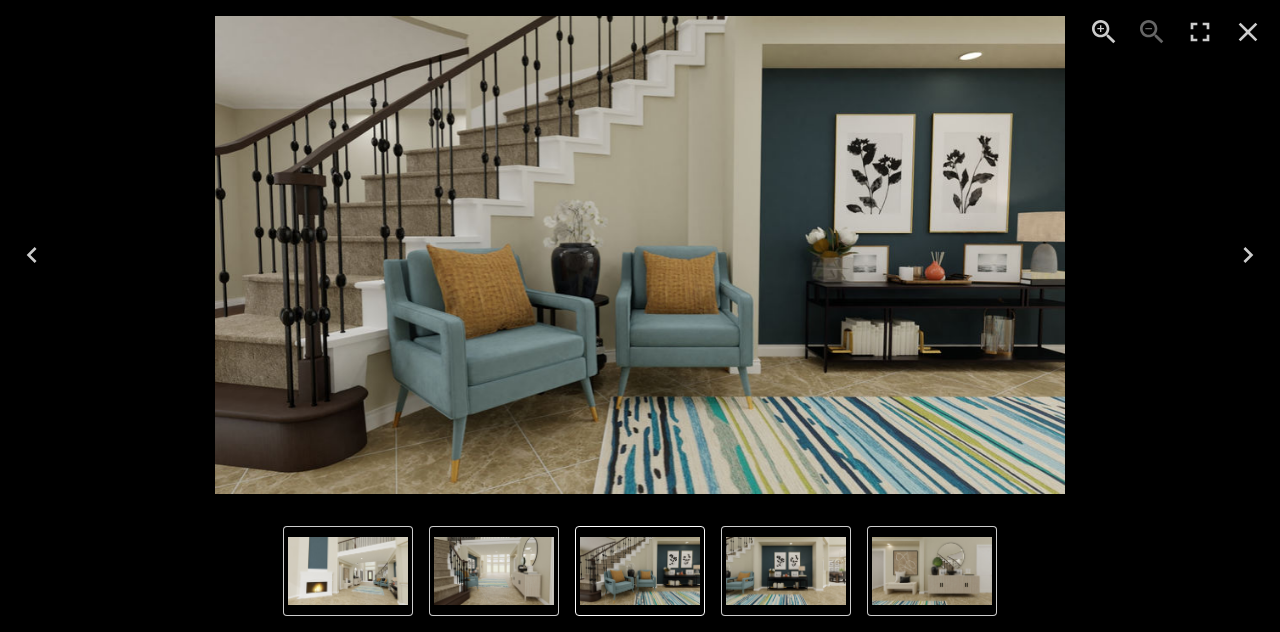 click 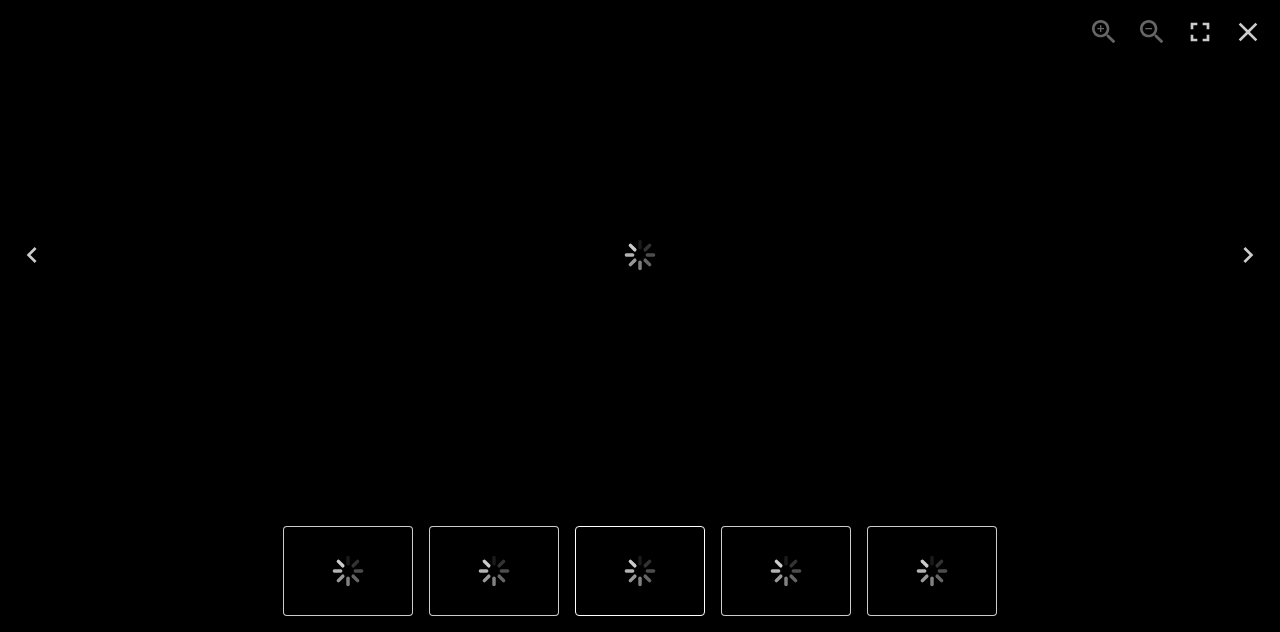 scroll, scrollTop: 41, scrollLeft: 0, axis: vertical 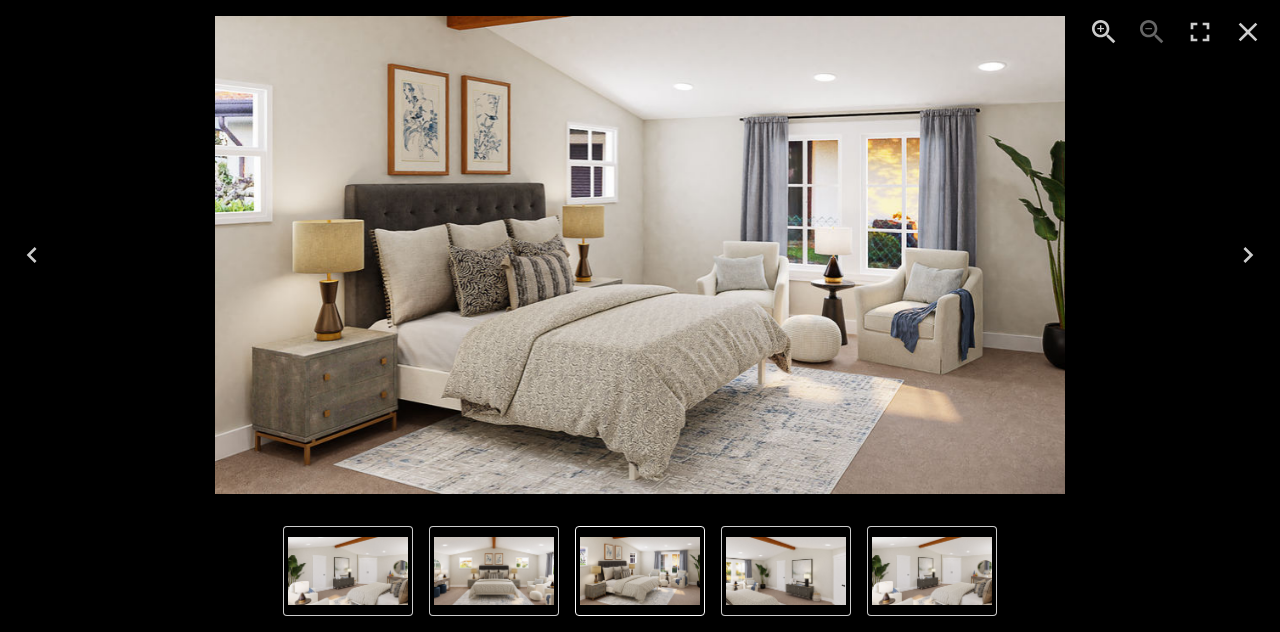 click 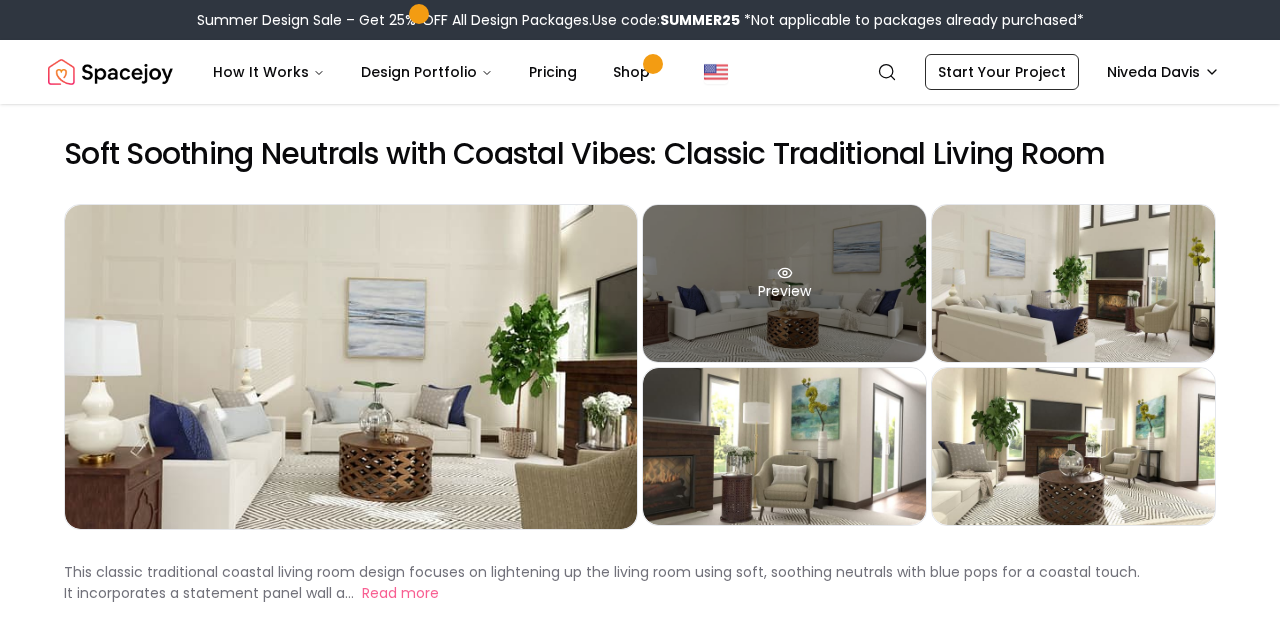 scroll, scrollTop: 0, scrollLeft: 0, axis: both 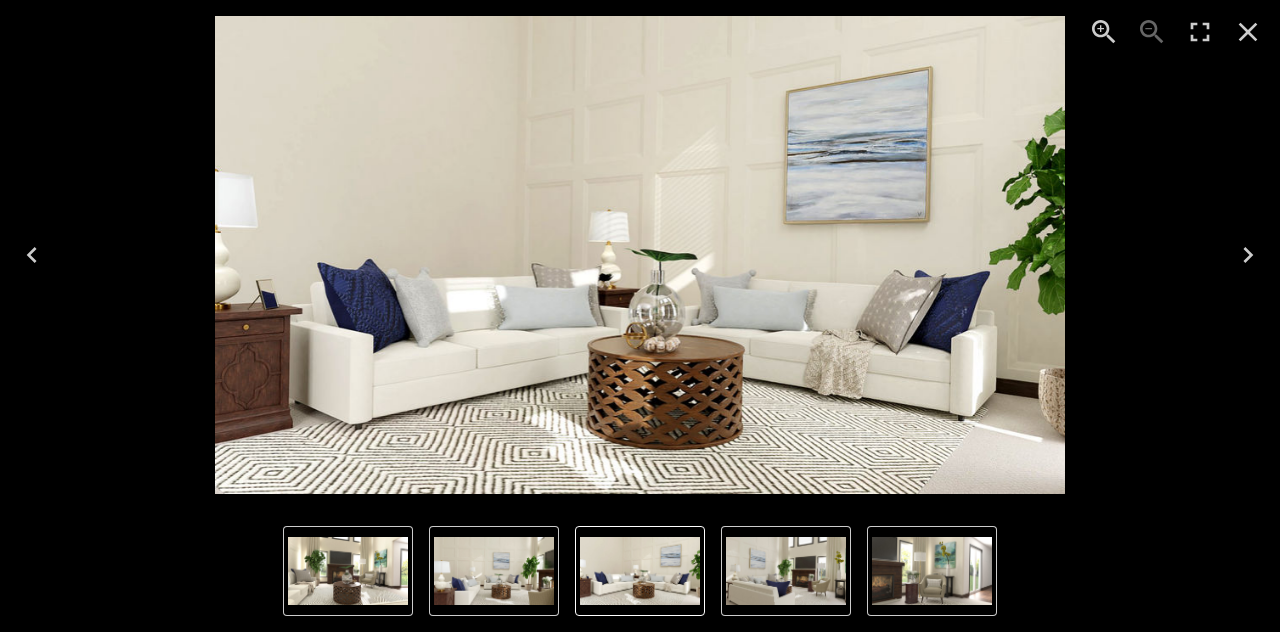 click 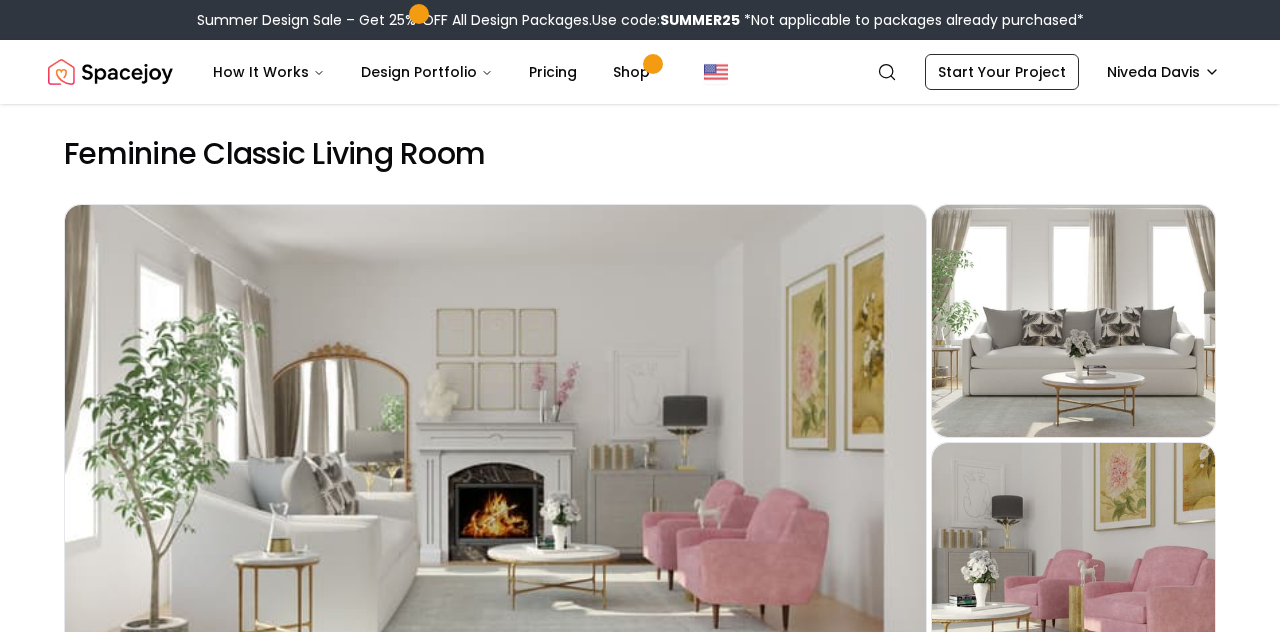 scroll, scrollTop: 85, scrollLeft: 0, axis: vertical 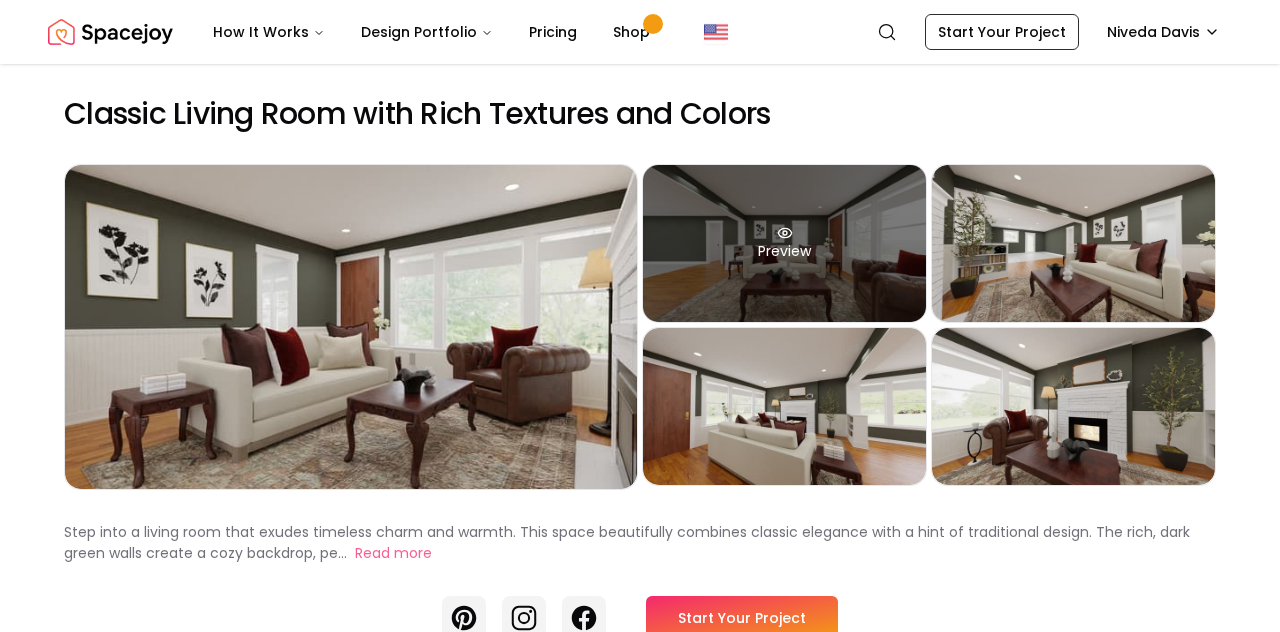 click on "Preview" at bounding box center (784, 243) 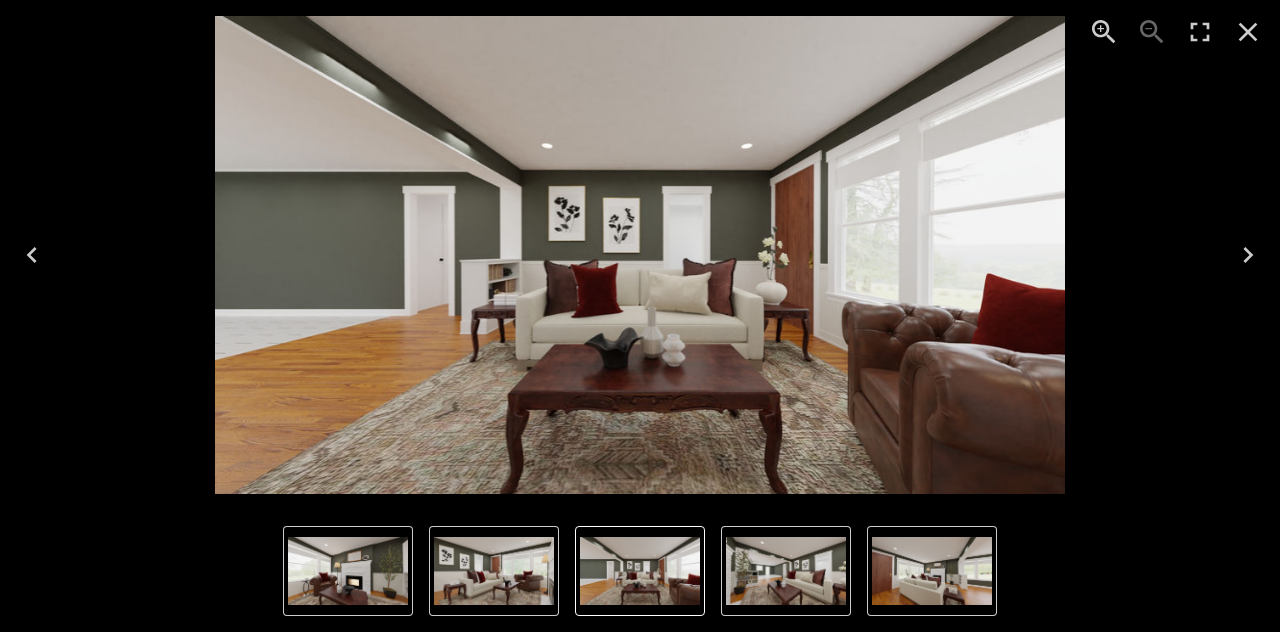click at bounding box center [1248, 32] 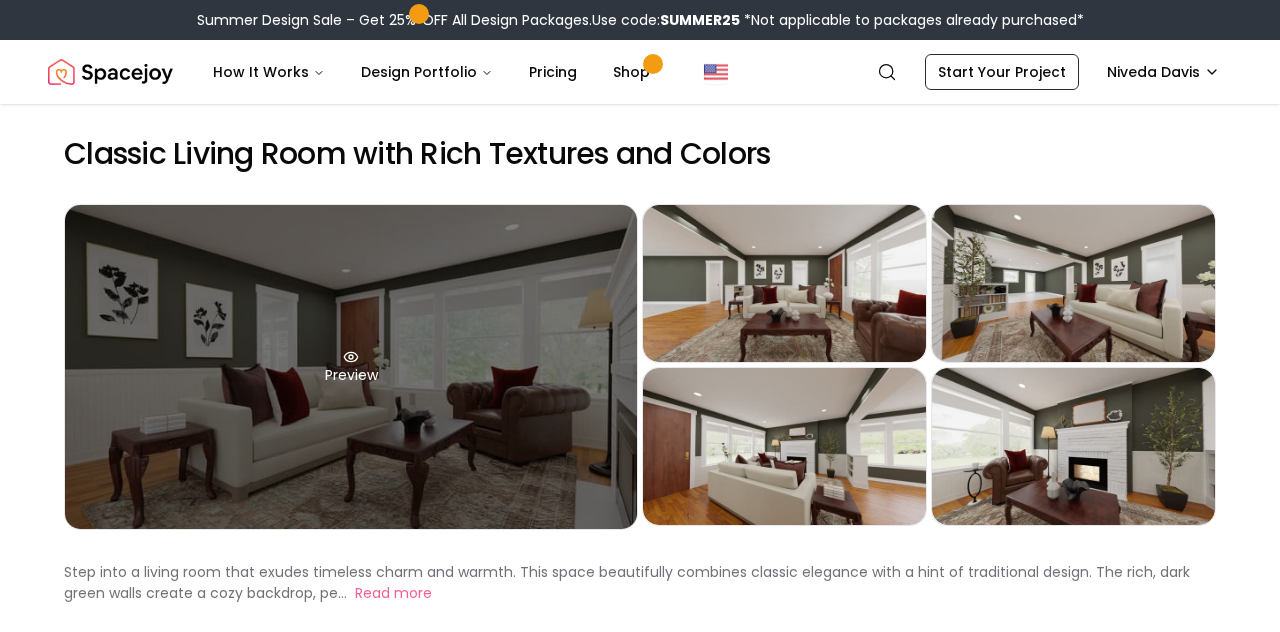 click on "Preview" at bounding box center (351, 367) 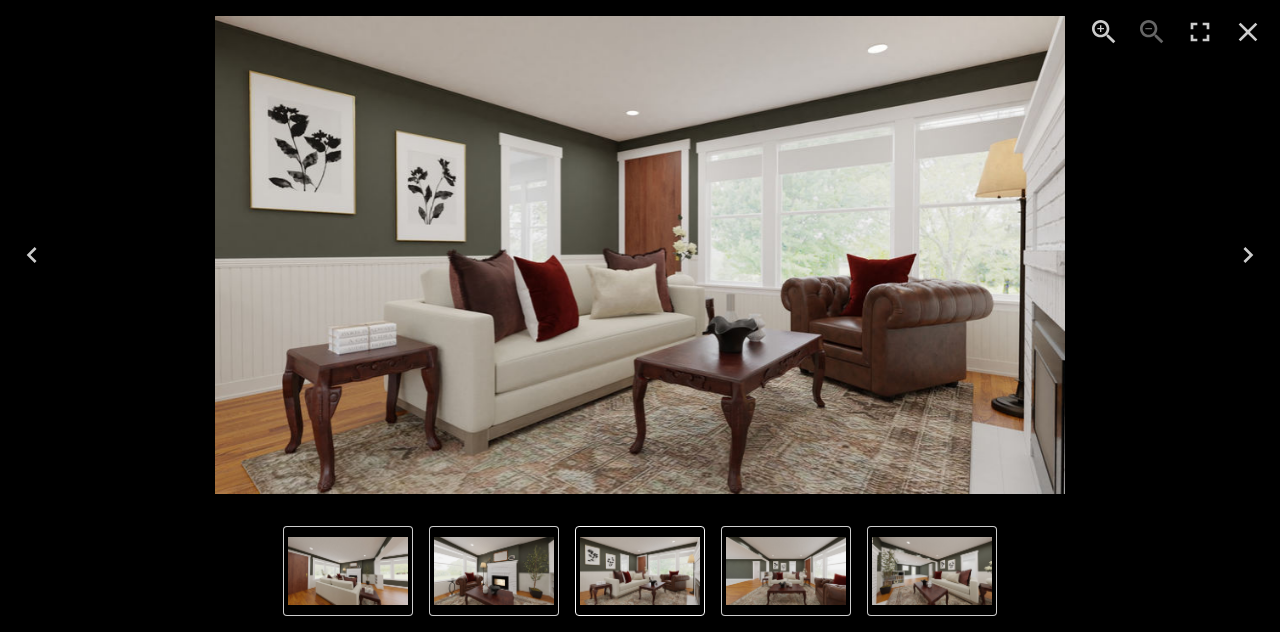 click 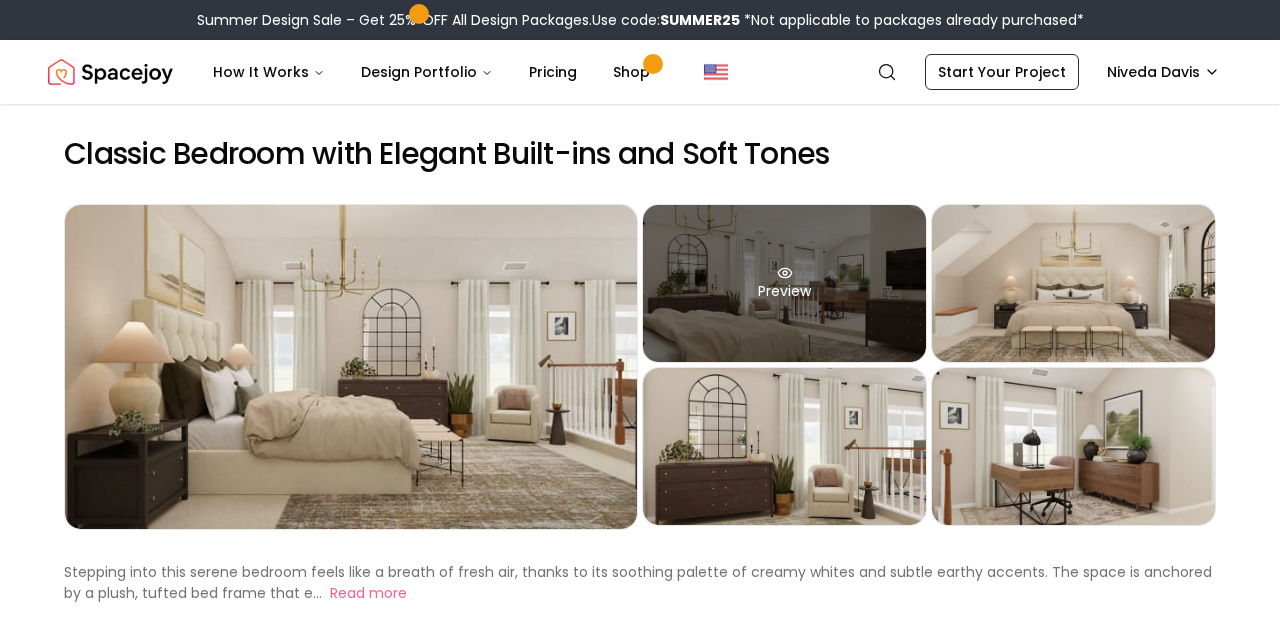 scroll, scrollTop: 0, scrollLeft: 0, axis: both 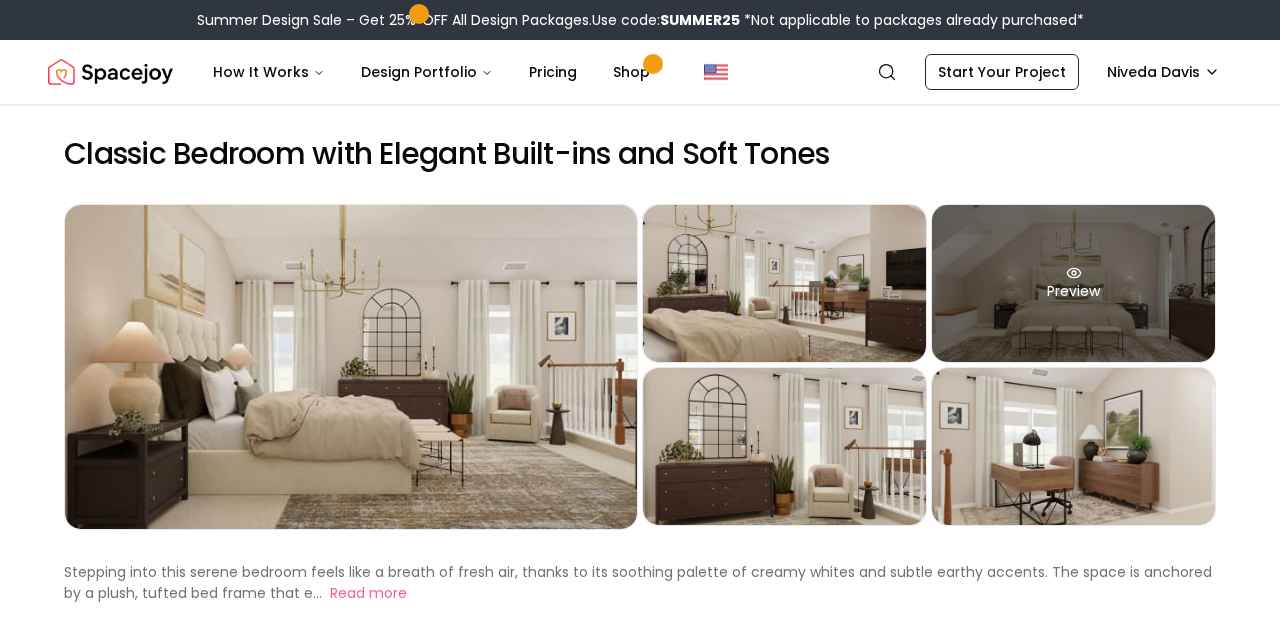 click on "Preview" at bounding box center (1073, 283) 